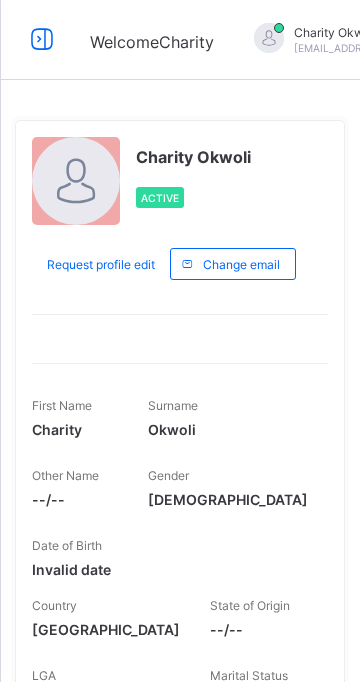 scroll, scrollTop: 700, scrollLeft: 0, axis: vertical 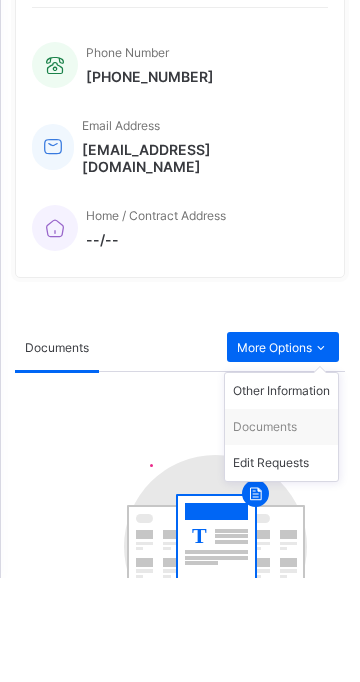 click on "Edit Requests" at bounding box center (281, 568) 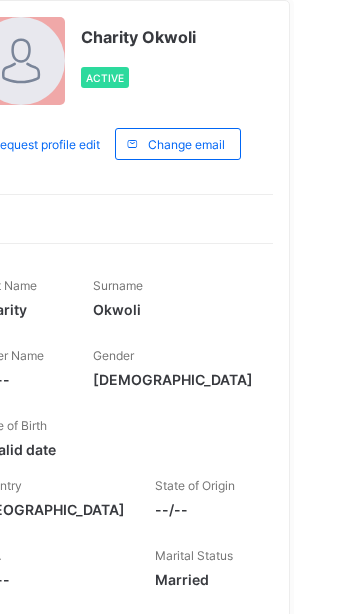 scroll, scrollTop: 0, scrollLeft: 0, axis: both 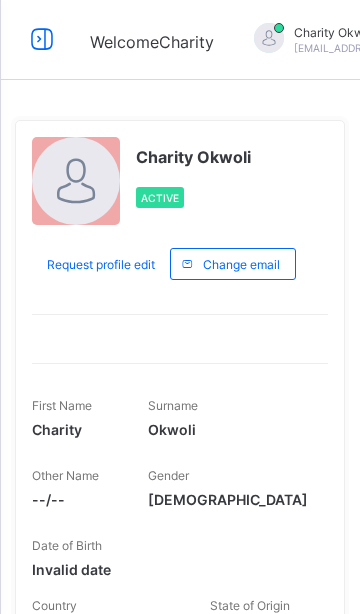 click at bounding box center (42, 39) 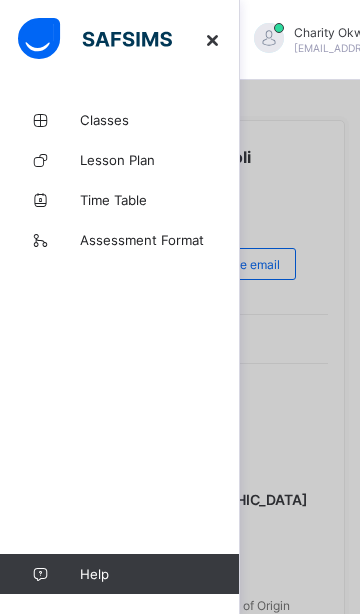 click on "Classes" at bounding box center (120, 120) 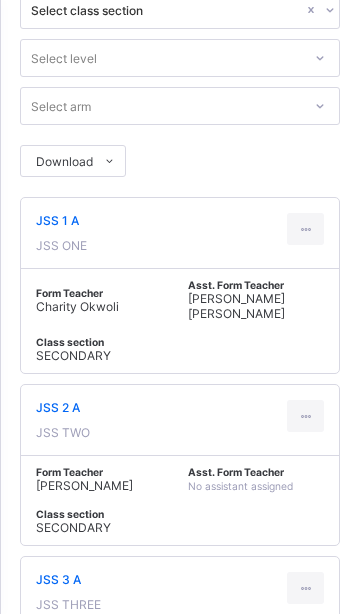 scroll, scrollTop: 186, scrollLeft: 0, axis: vertical 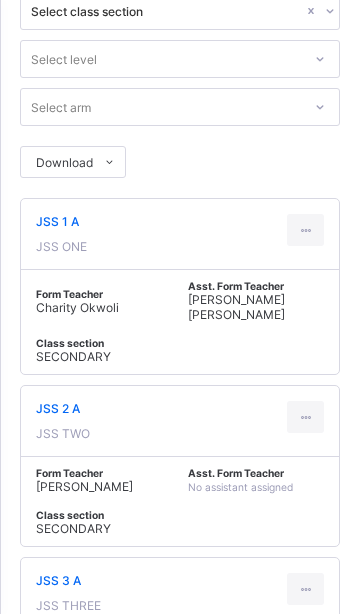 click on "JSS 1   A" at bounding box center (61, 221) 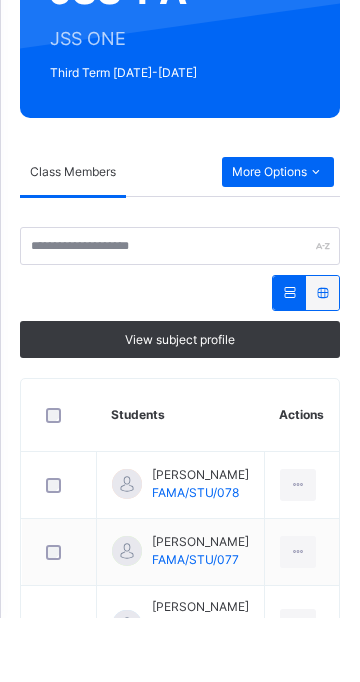 scroll, scrollTop: 368, scrollLeft: 0, axis: vertical 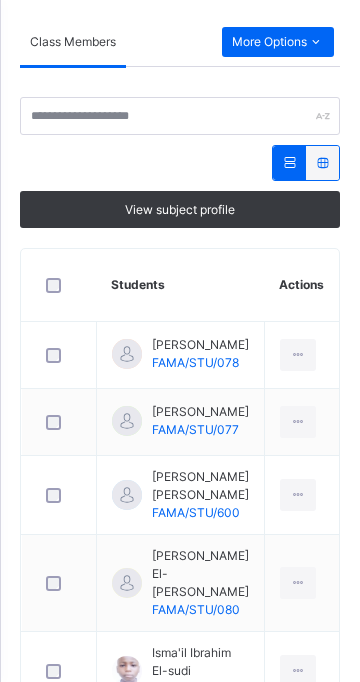 click on "More Options" at bounding box center (278, 42) 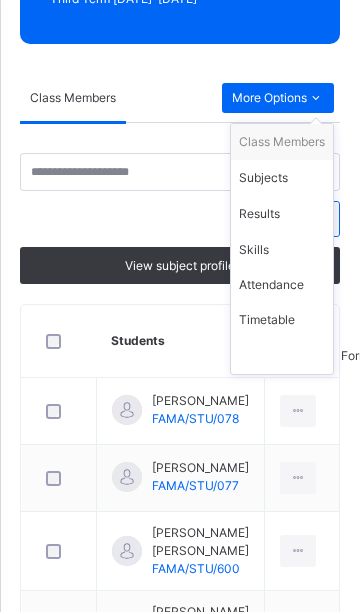 click on "Subjects" at bounding box center [282, 180] 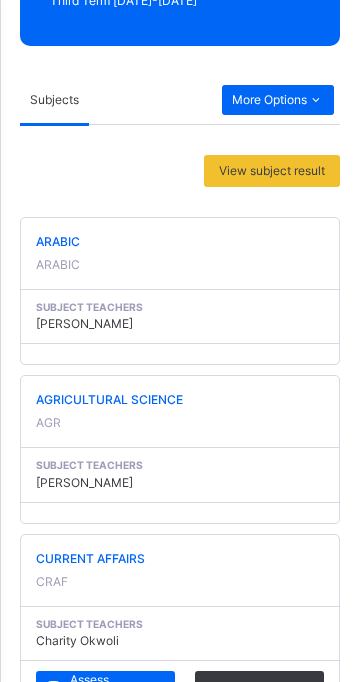 scroll, scrollTop: 407, scrollLeft: 0, axis: vertical 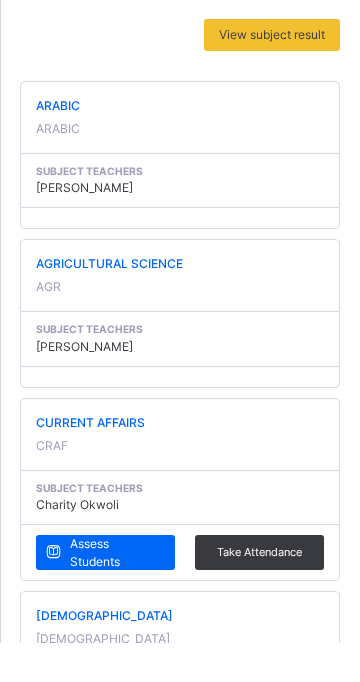 click on "Assess Students" at bounding box center (115, 592) 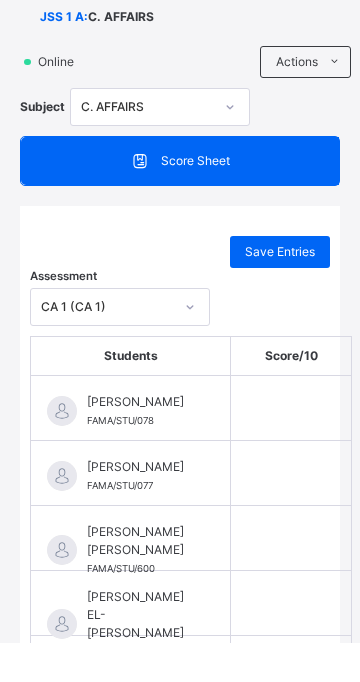scroll, scrollTop: 116, scrollLeft: 0, axis: vertical 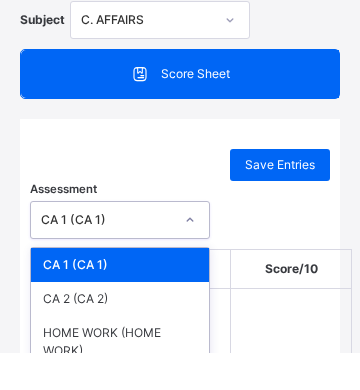 click on "CA 1 (CA 1)" at bounding box center (120, 302) 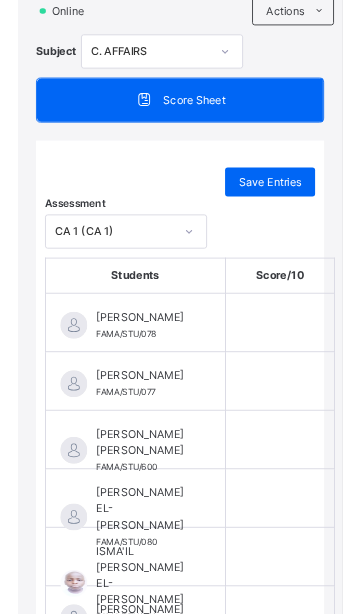 scroll, scrollTop: 0, scrollLeft: 0, axis: both 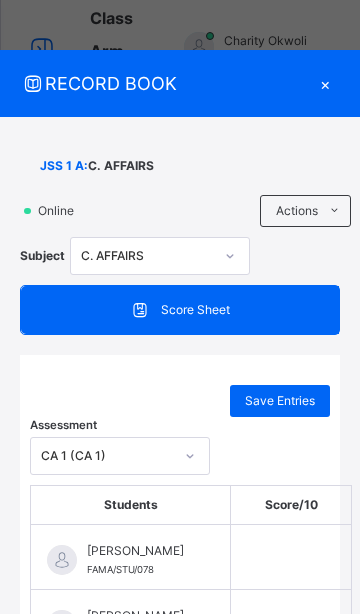 click on "×" at bounding box center (325, 83) 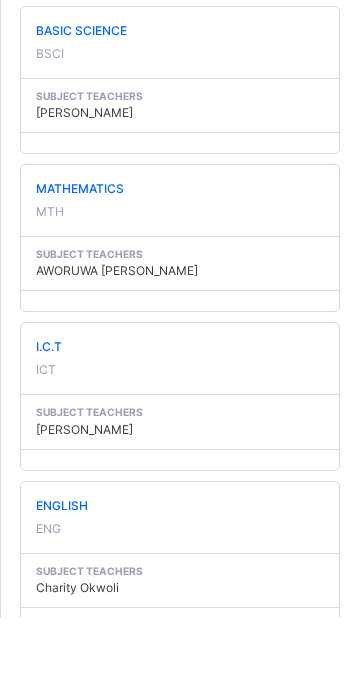 scroll, scrollTop: 1430, scrollLeft: 0, axis: vertical 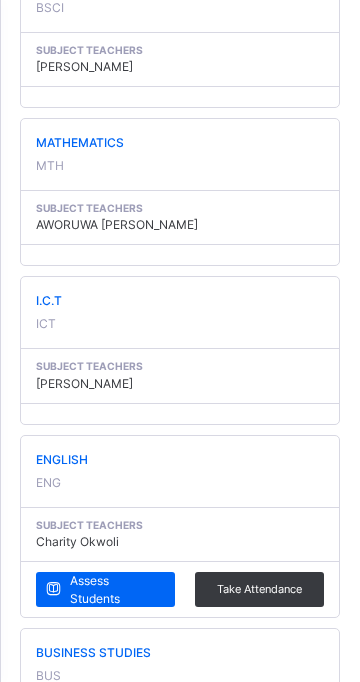 click on "Assess Students" at bounding box center (115, 590) 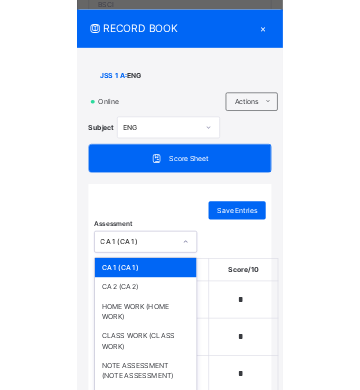scroll, scrollTop: 39, scrollLeft: 0, axis: vertical 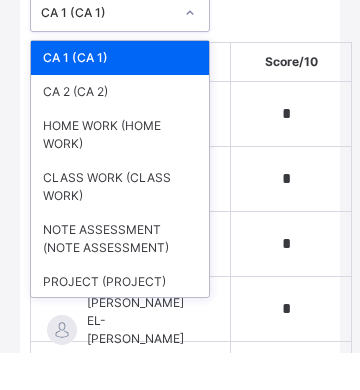 click on "PROJECT (PROJECT)" at bounding box center (120, 319) 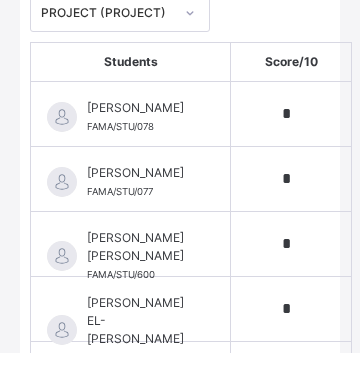 type on "*" 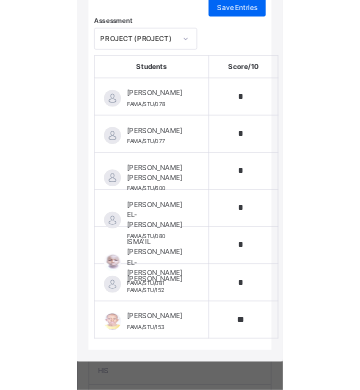 scroll, scrollTop: 319, scrollLeft: 0, axis: vertical 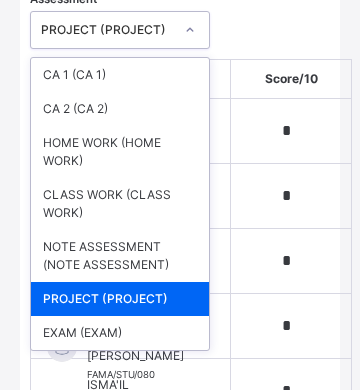 click on "EXAM (EXAM)" at bounding box center [120, 333] 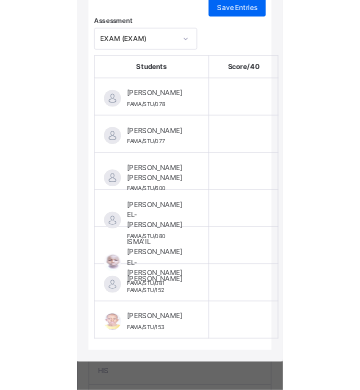 scroll, scrollTop: 319, scrollLeft: 0, axis: vertical 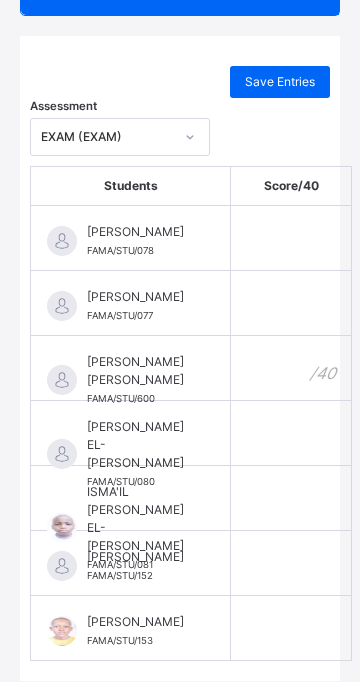 click at bounding box center (291, 368) 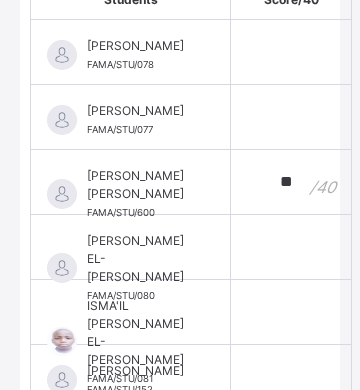 scroll, scrollTop: 509, scrollLeft: 0, axis: vertical 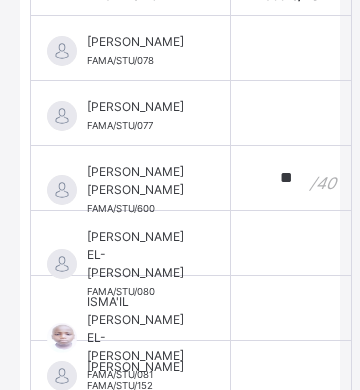 type on "**" 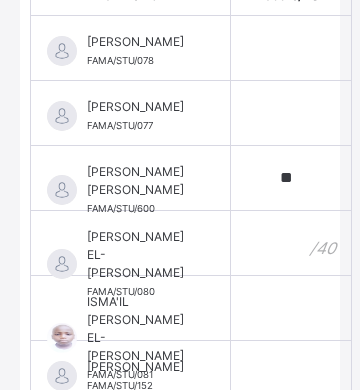 click at bounding box center (291, 243) 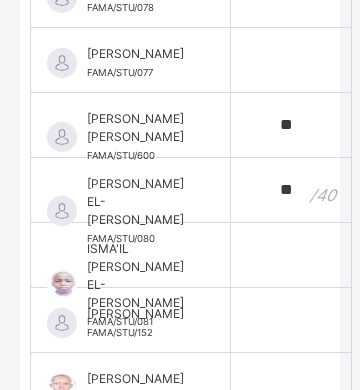 scroll, scrollTop: 563, scrollLeft: 0, axis: vertical 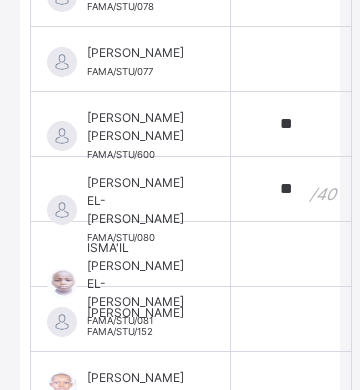type on "**" 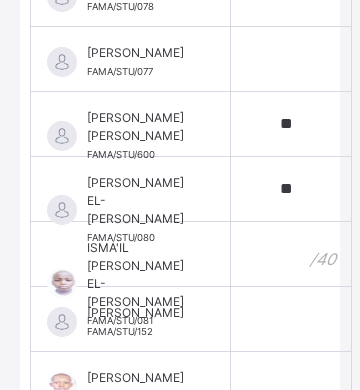 click at bounding box center [291, 254] 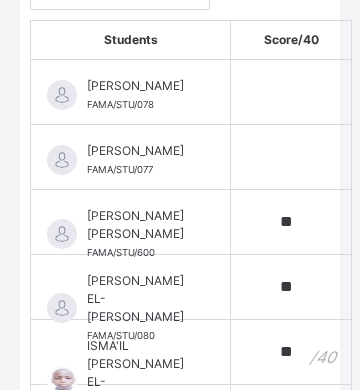 scroll, scrollTop: 464, scrollLeft: 0, axis: vertical 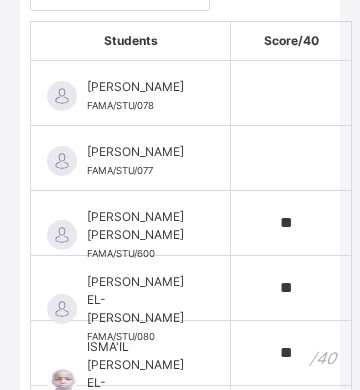 type on "**" 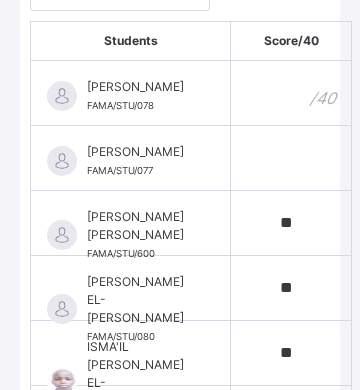 click at bounding box center (291, 93) 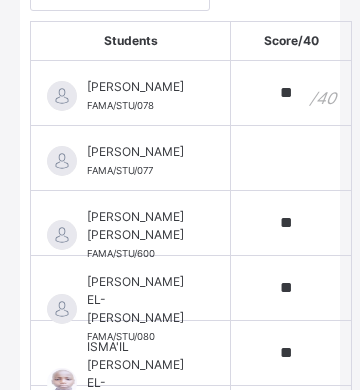 type on "**" 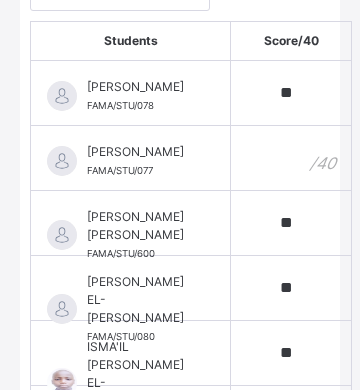 click at bounding box center (291, 158) 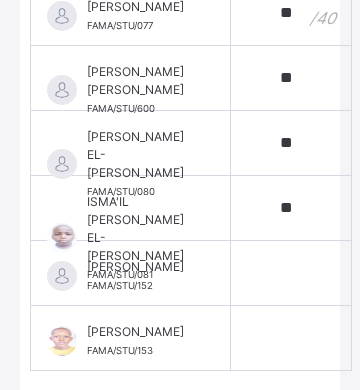 scroll, scrollTop: 614, scrollLeft: 0, axis: vertical 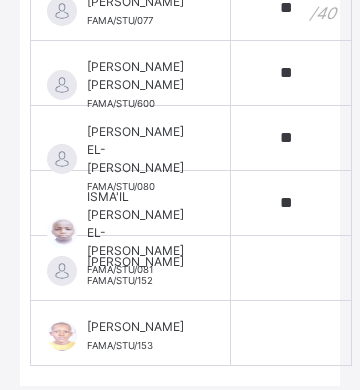 type on "**" 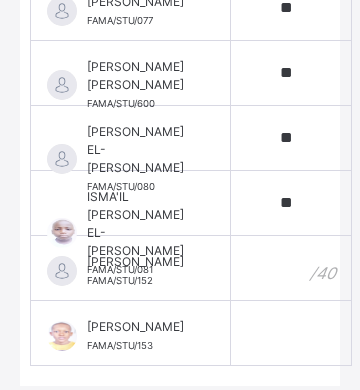 click at bounding box center (291, 268) 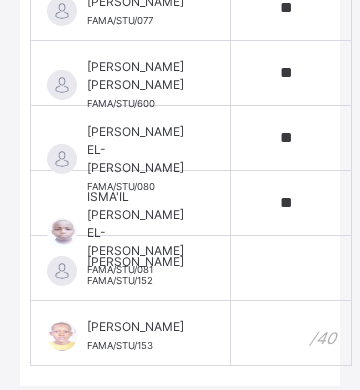 click at bounding box center [291, 333] 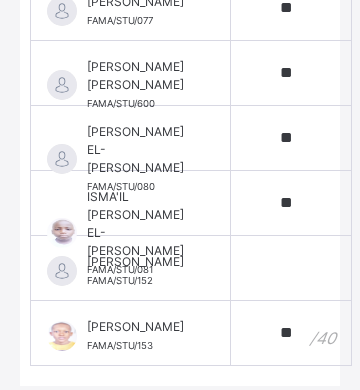 type on "**" 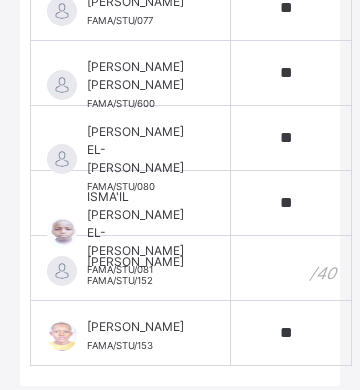 click at bounding box center [291, 268] 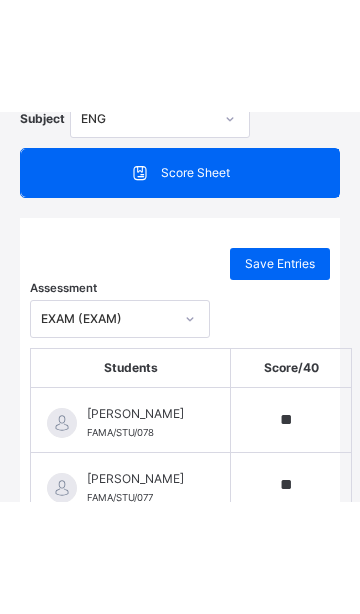 scroll, scrollTop: 228, scrollLeft: 0, axis: vertical 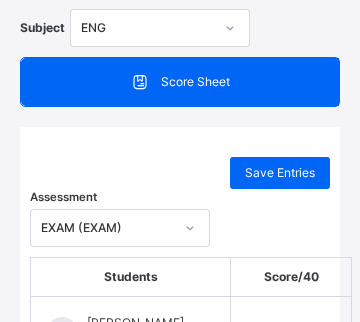 type on "**" 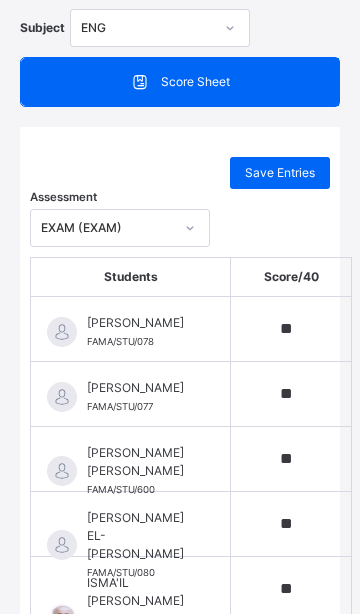 click on "Score Sheet" at bounding box center [180, 82] 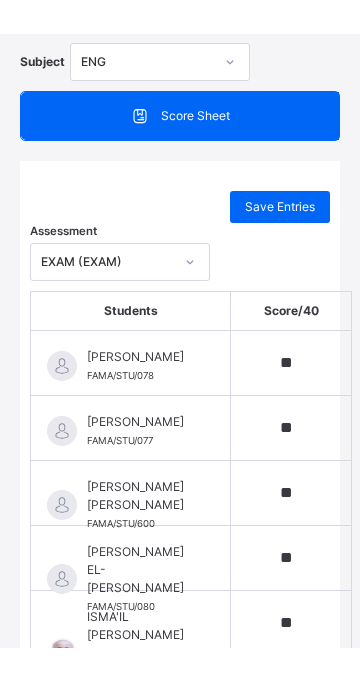 scroll, scrollTop: 1674, scrollLeft: 0, axis: vertical 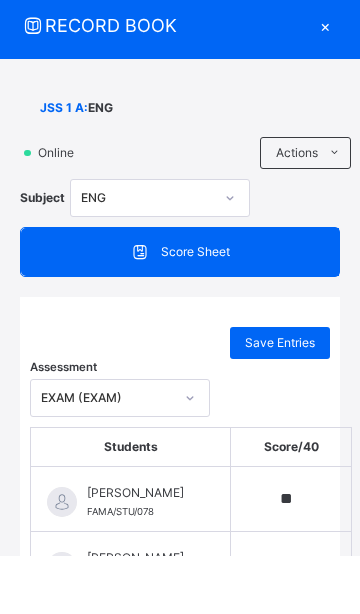 click on "Score Sheet" at bounding box center (195, 310) 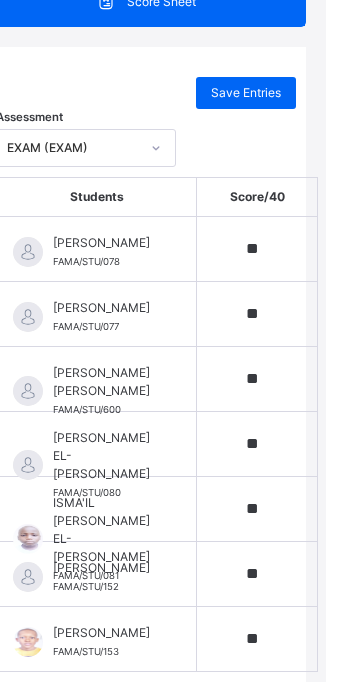 scroll, scrollTop: 319, scrollLeft: 0, axis: vertical 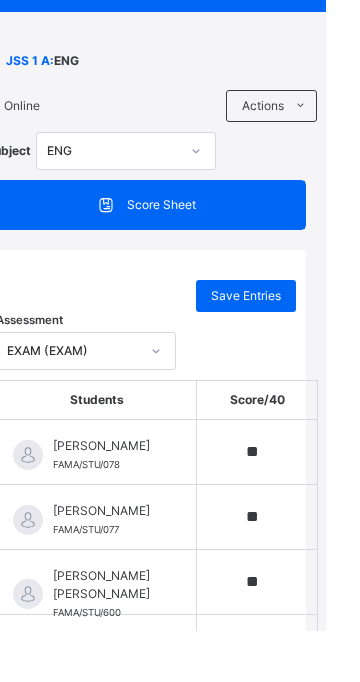 click on "Score Sheet" at bounding box center [180, 257] 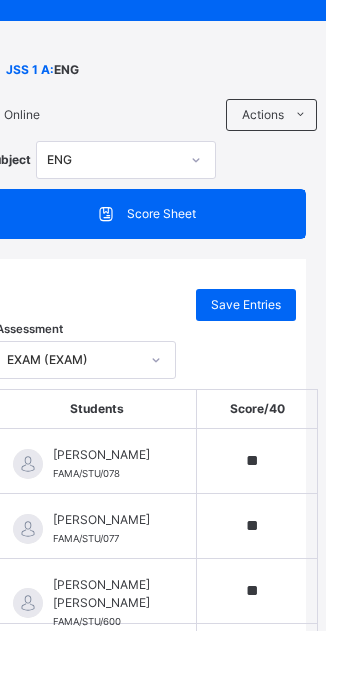scroll, scrollTop: 0, scrollLeft: 0, axis: both 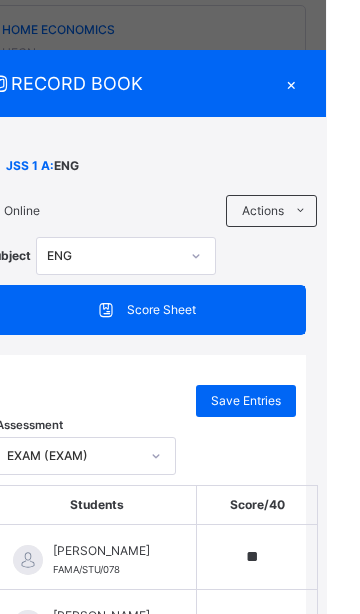 click on "Actions" at bounding box center [297, 211] 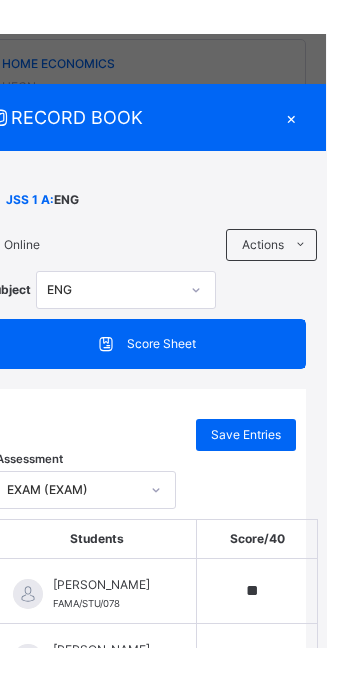 scroll, scrollTop: 2460, scrollLeft: 0, axis: vertical 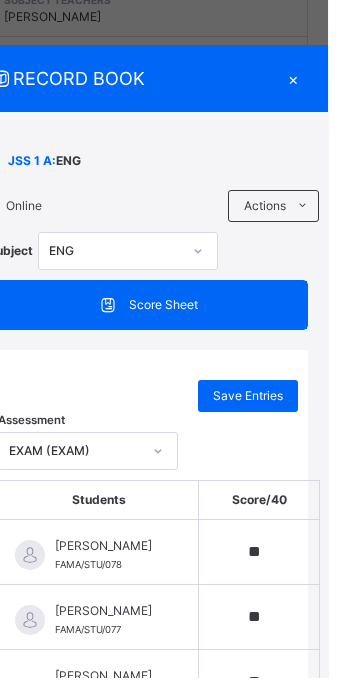 click on "Upload/map score sheet" at bounding box center (0, 0) 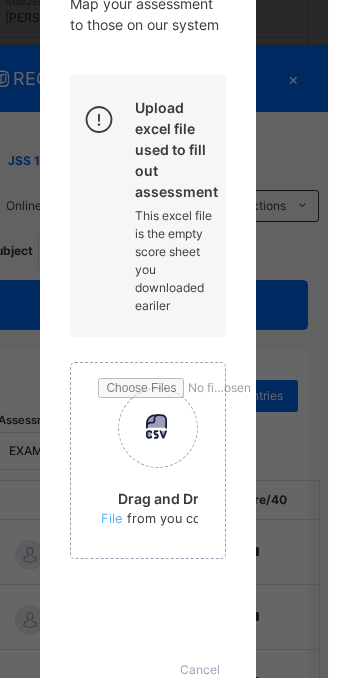 scroll, scrollTop: 176, scrollLeft: 0, axis: vertical 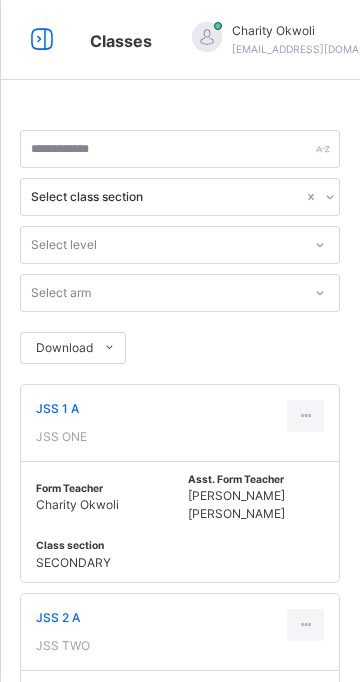 click at bounding box center [42, 40] 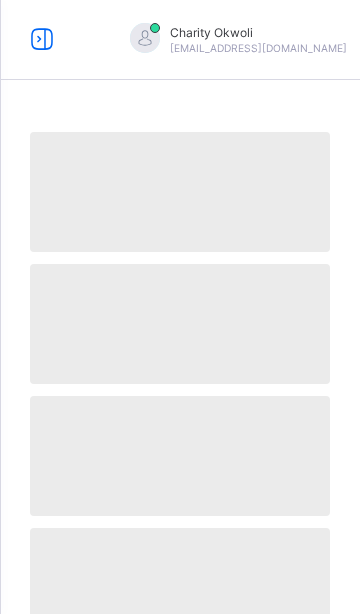 scroll, scrollTop: 0, scrollLeft: 0, axis: both 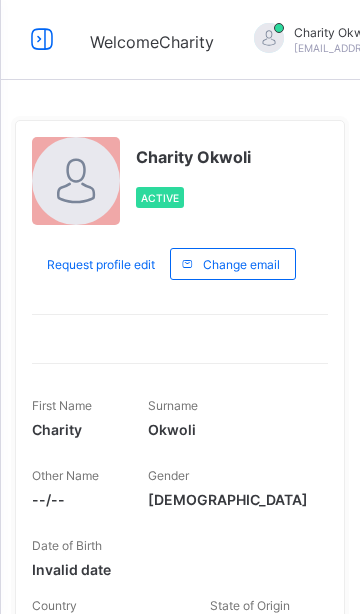 click at bounding box center [42, 39] 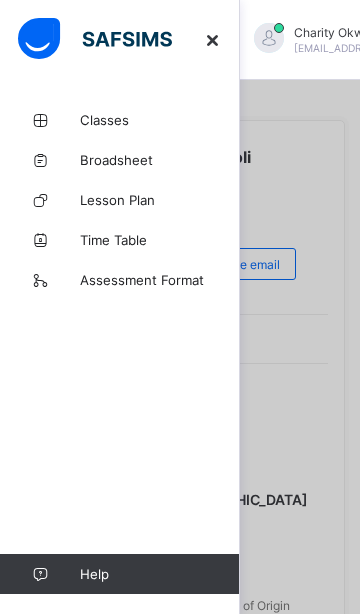 click on "Classes" at bounding box center (160, 120) 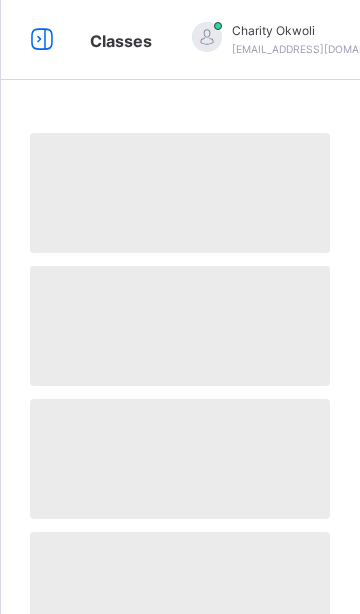 scroll, scrollTop: 0, scrollLeft: 0, axis: both 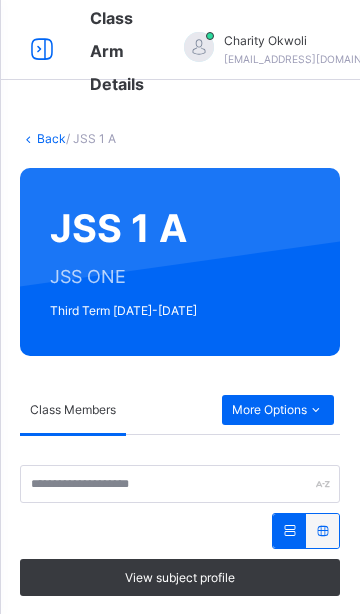 click on "More Options" at bounding box center [278, 410] 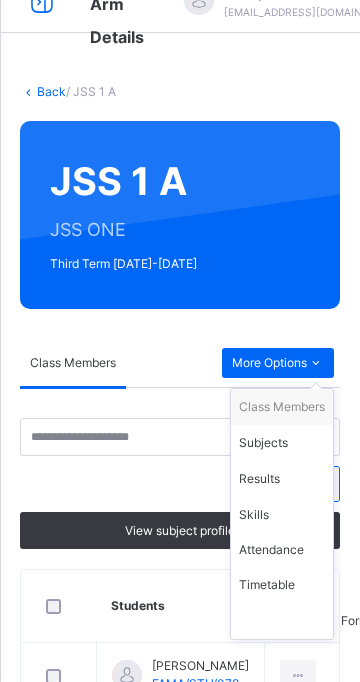 scroll, scrollTop: 0, scrollLeft: 0, axis: both 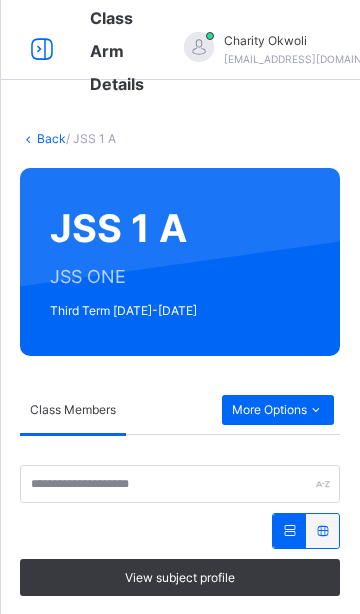 click at bounding box center (42, 50) 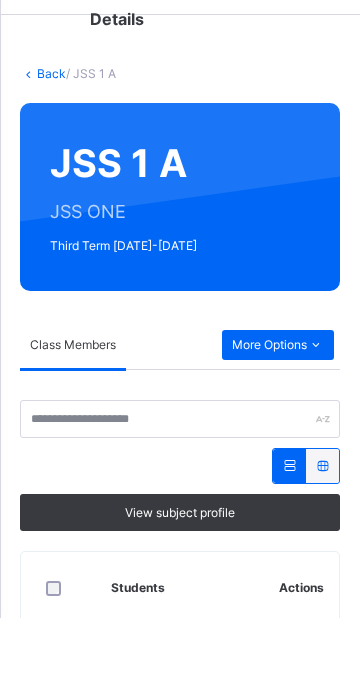 scroll, scrollTop: 101, scrollLeft: 0, axis: vertical 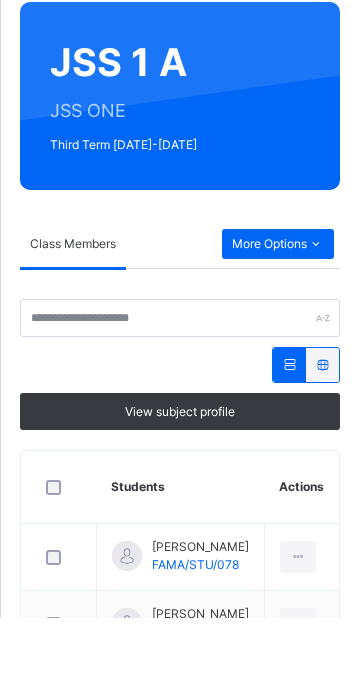 click on "More Options" at bounding box center (278, 309) 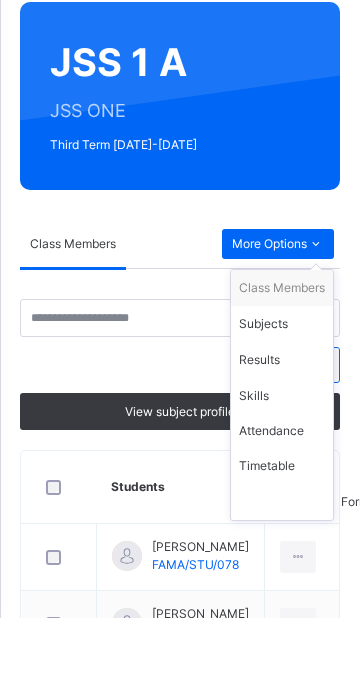 click on "Attendance" at bounding box center [282, 496] 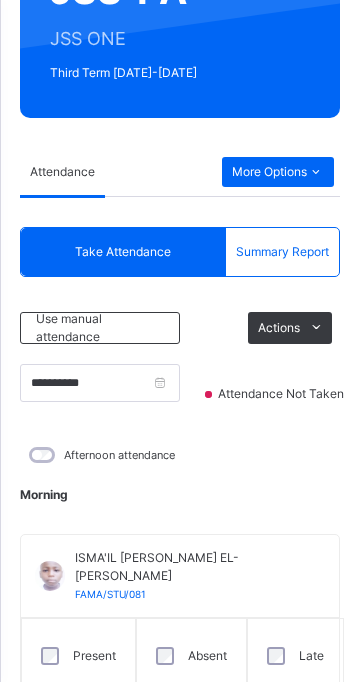 scroll, scrollTop: 236, scrollLeft: 0, axis: vertical 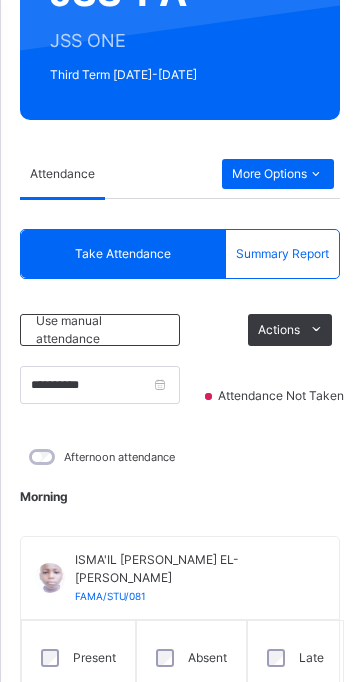 click on "Use manual attendance" at bounding box center (100, 330) 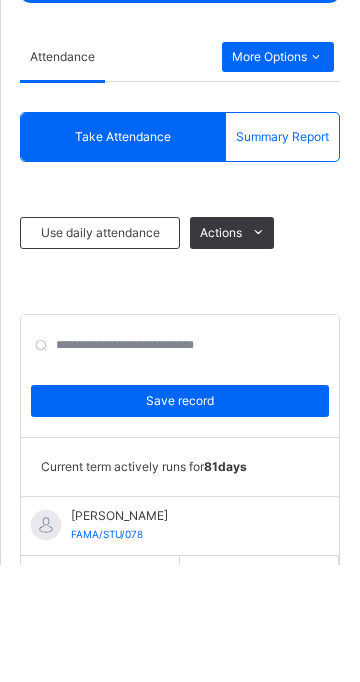 click on "**********" at bounding box center [91, 697] 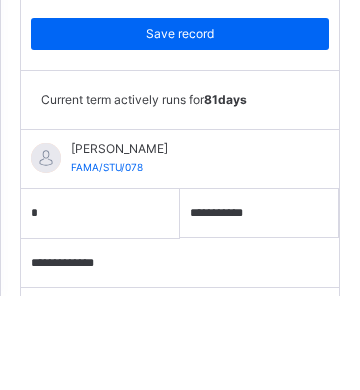 scroll, scrollTop: 643, scrollLeft: 0, axis: vertical 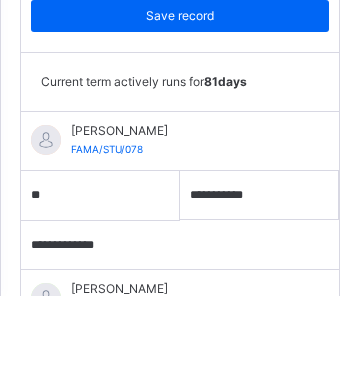 click on "**********" at bounding box center (91, 448) 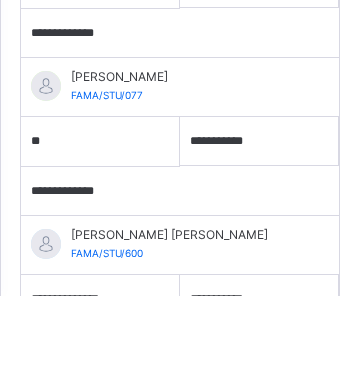 scroll, scrollTop: 857, scrollLeft: 0, axis: vertical 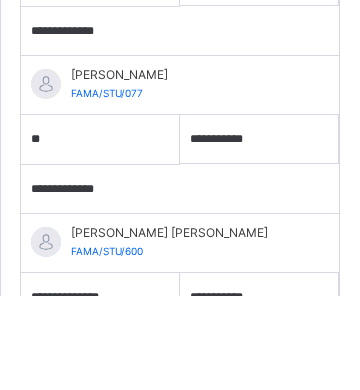 click on "**********" at bounding box center [91, 392] 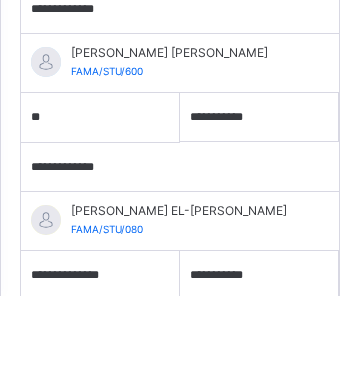 scroll, scrollTop: 1042, scrollLeft: 0, axis: vertical 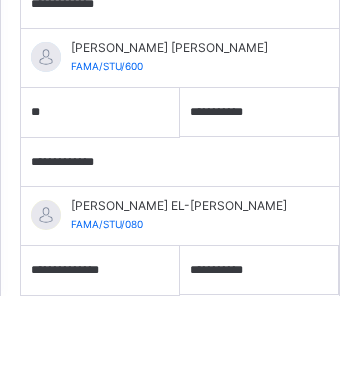 click on "**********" at bounding box center [91, 365] 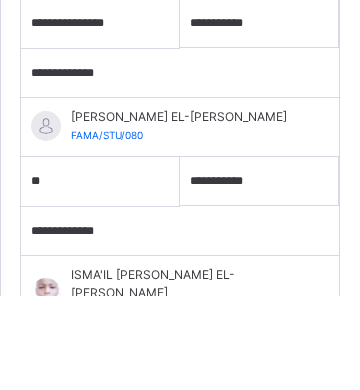 scroll, scrollTop: 1132, scrollLeft: 0, axis: vertical 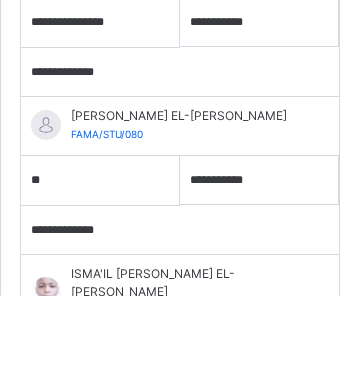 click on "**********" at bounding box center [91, 449] 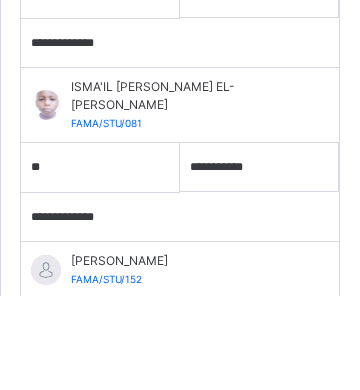 scroll, scrollTop: 1325, scrollLeft: 0, axis: vertical 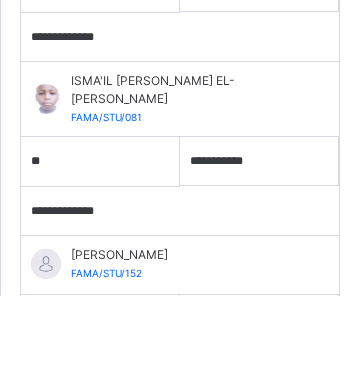click on "**********" at bounding box center (91, 414) 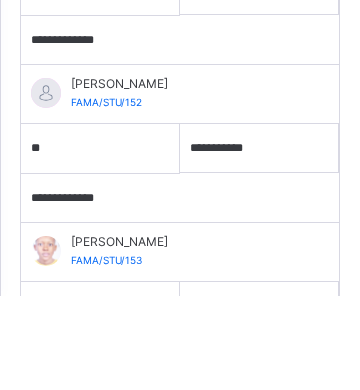 scroll, scrollTop: 1498, scrollLeft: 0, axis: vertical 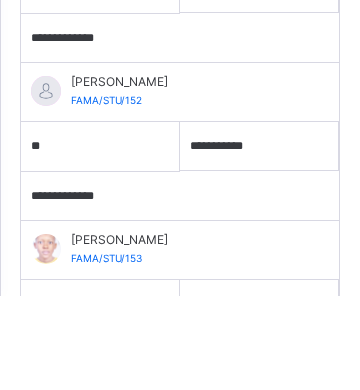 click on "**********" at bounding box center [91, 399] 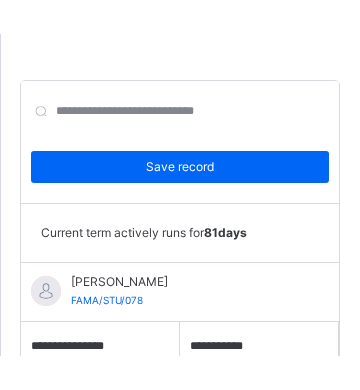 scroll, scrollTop: 658, scrollLeft: 0, axis: vertical 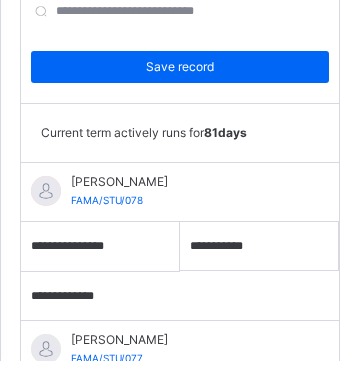 type on "**" 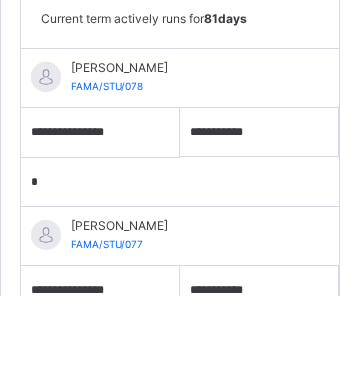 scroll, scrollTop: 710, scrollLeft: 0, axis: vertical 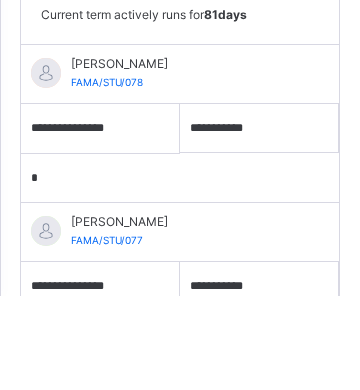 click on "**********" at bounding box center [91, 431] 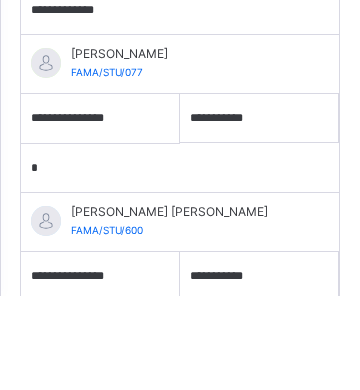 scroll, scrollTop: 891, scrollLeft: 0, axis: vertical 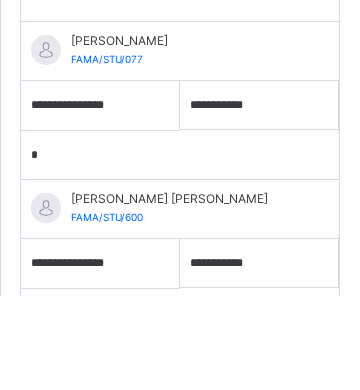 click on "**********" at bounding box center [91, 408] 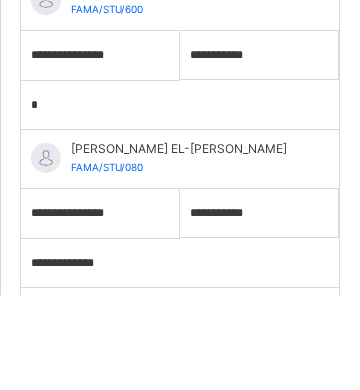 scroll, scrollTop: 1120, scrollLeft: 0, axis: vertical 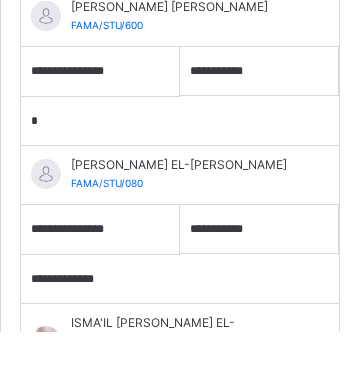 click on "**********" at bounding box center (91, 337) 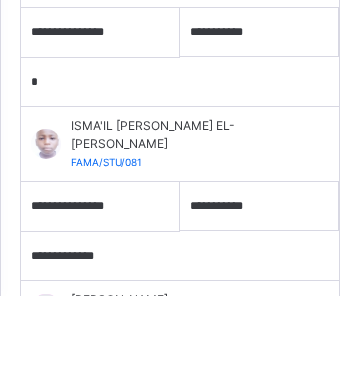scroll, scrollTop: 1300, scrollLeft: 0, axis: vertical 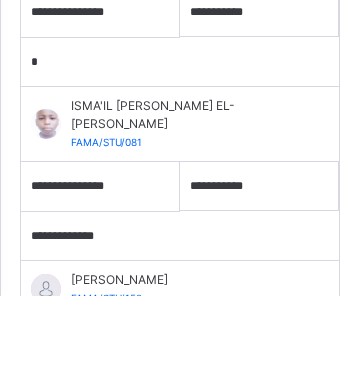 click on "**********" at bounding box center [91, 331] 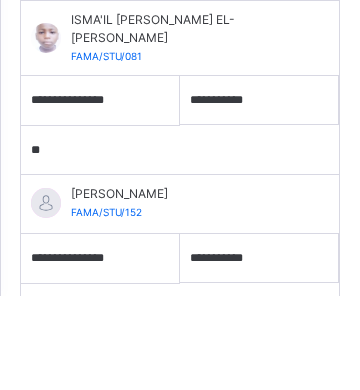 scroll, scrollTop: 1390, scrollLeft: 0, axis: vertical 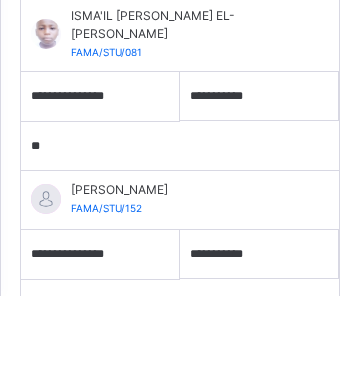 click on "**********" at bounding box center (91, 399) 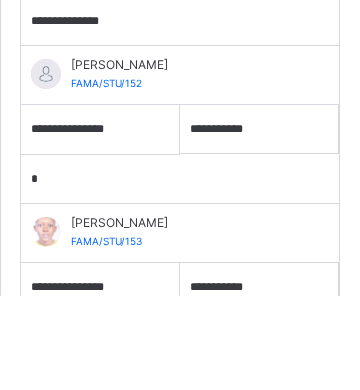 scroll, scrollTop: 1527, scrollLeft: 0, axis: vertical 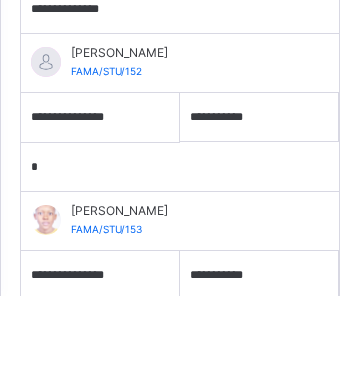 click on "**********" at bounding box center [91, 420] 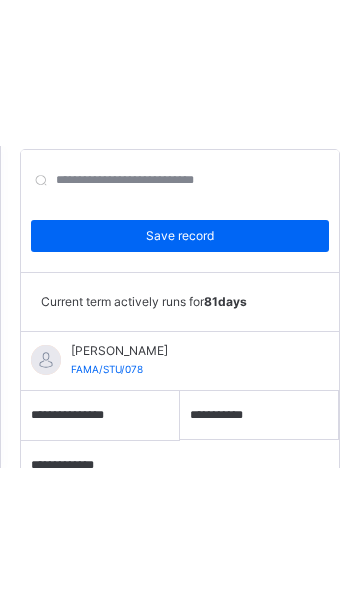 scroll, scrollTop: 610, scrollLeft: 0, axis: vertical 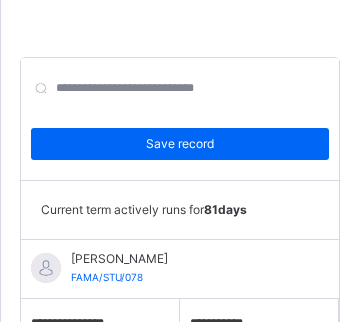 click on "Save record" at bounding box center (180, 144) 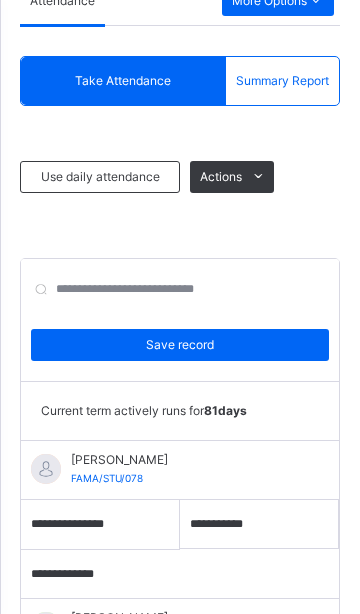 scroll, scrollTop: 0, scrollLeft: 0, axis: both 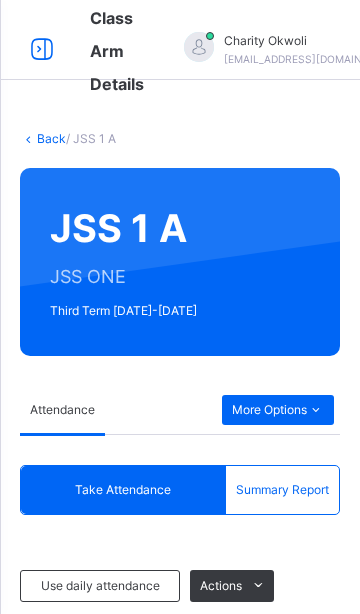 click at bounding box center [42, 50] 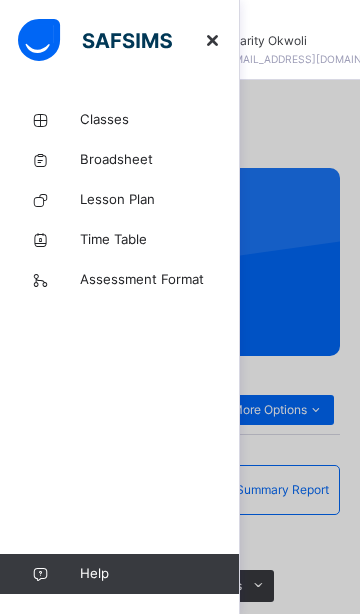 click at bounding box center (180, 307) 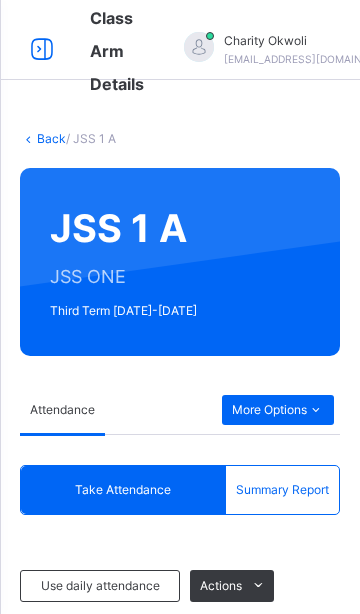 click on "More Options" at bounding box center (278, 410) 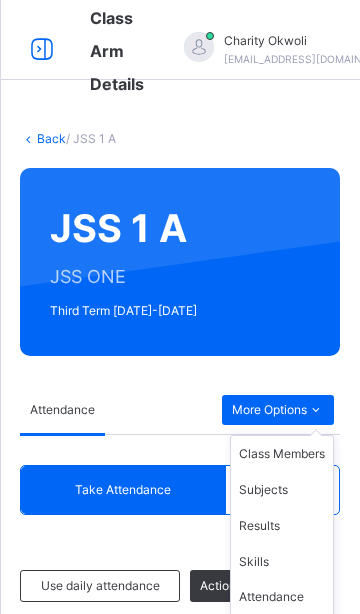 click on "Results" at bounding box center [282, 526] 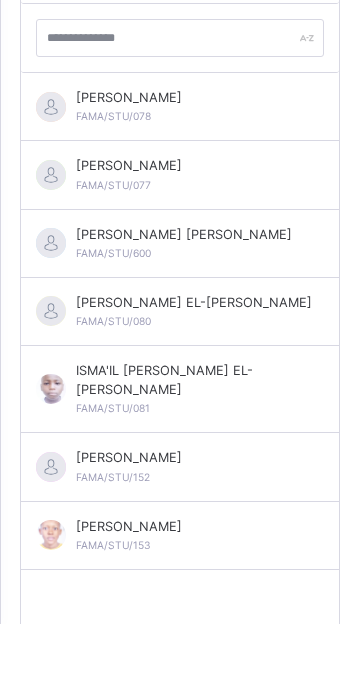 scroll, scrollTop: 540, scrollLeft: 0, axis: vertical 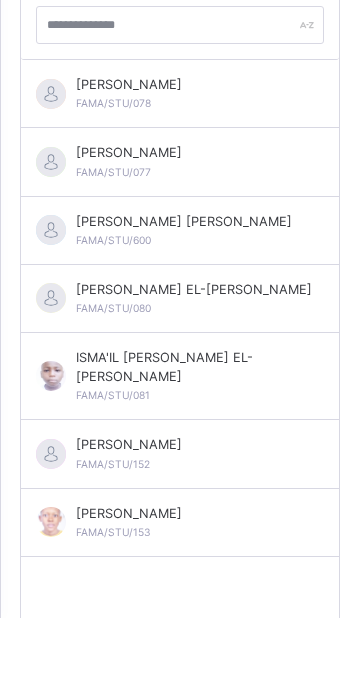 click on "ABDULLAHI AMINU SANI FAMA/STU/078" at bounding box center [180, 159] 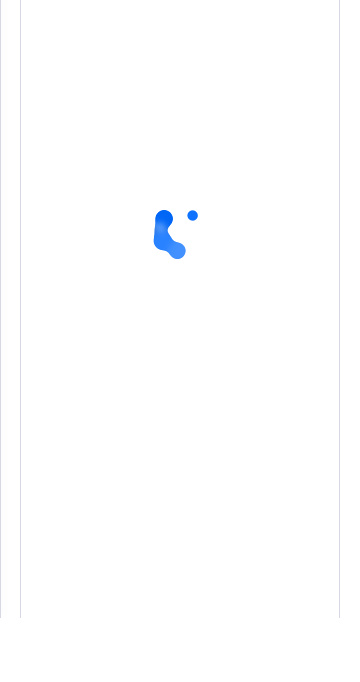 click at bounding box center (180, 296) 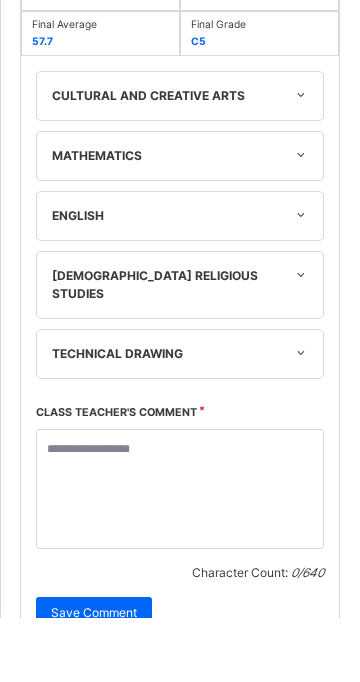 scroll, scrollTop: 707, scrollLeft: 0, axis: vertical 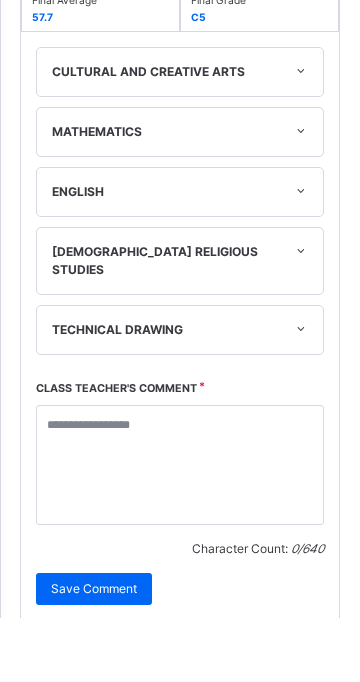 click on "ENGLISH" at bounding box center [180, 256] 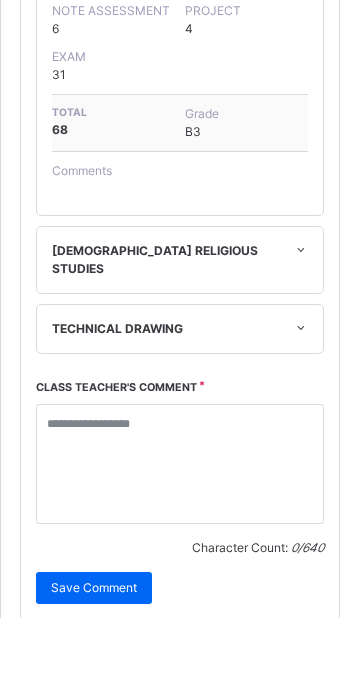 scroll, scrollTop: 133, scrollLeft: 0, axis: vertical 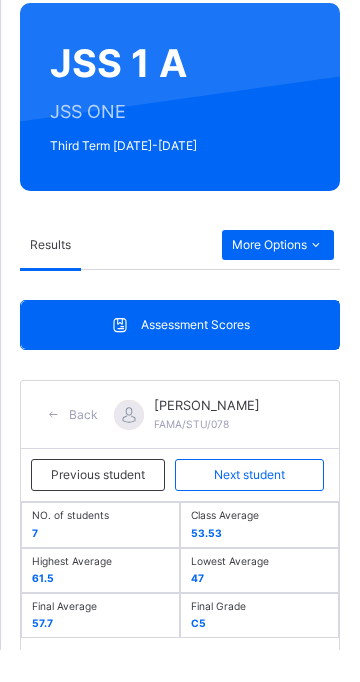 click at bounding box center (53, 447) 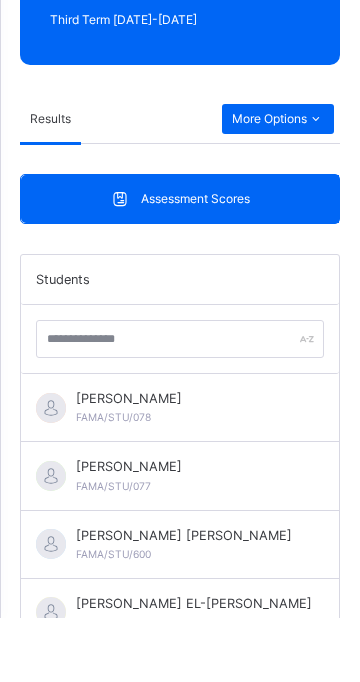 scroll, scrollTop: 245, scrollLeft: 0, axis: vertical 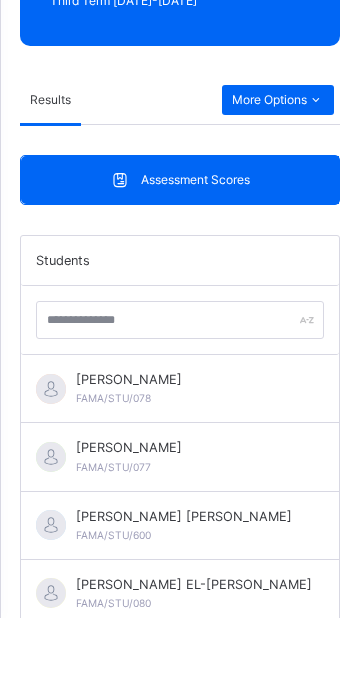 click on "ABDULSALAM AHMAD SHEHU FAMA/STU/077" at bounding box center [180, 522] 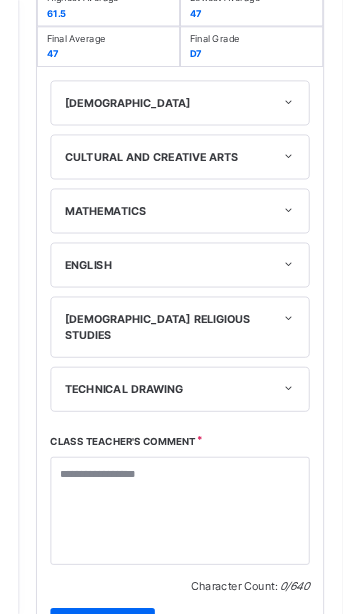 scroll, scrollTop: 724, scrollLeft: 0, axis: vertical 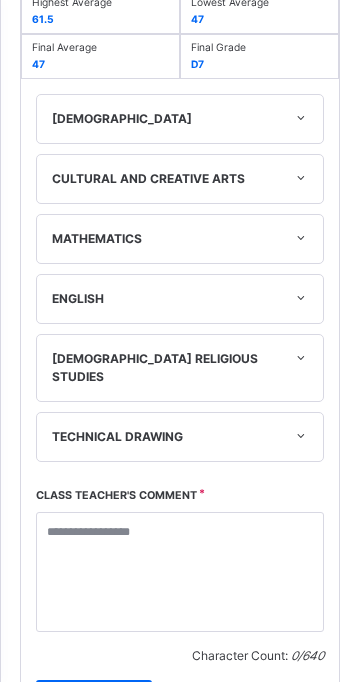 click on "ENGLISH" at bounding box center [180, 299] 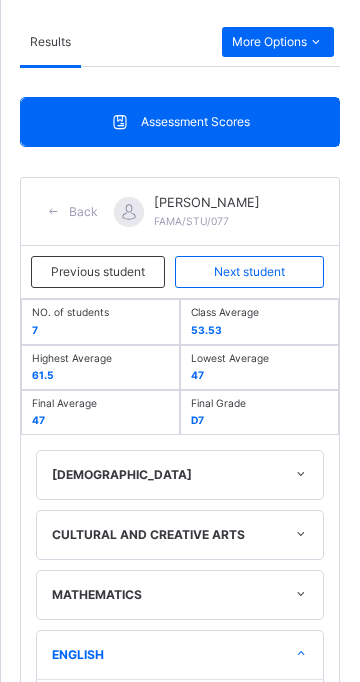 scroll, scrollTop: 366, scrollLeft: 0, axis: vertical 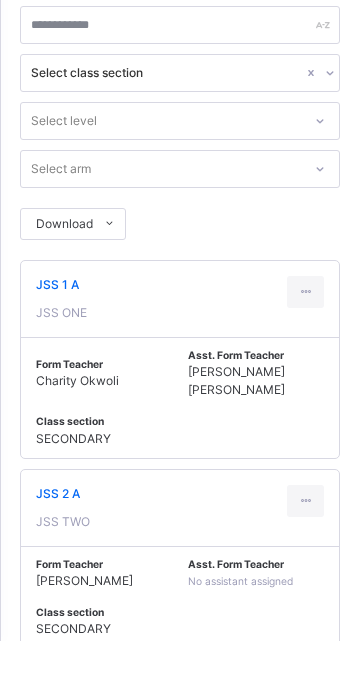 click on "JSS 1   A   JSS ONE" at bounding box center [180, 340] 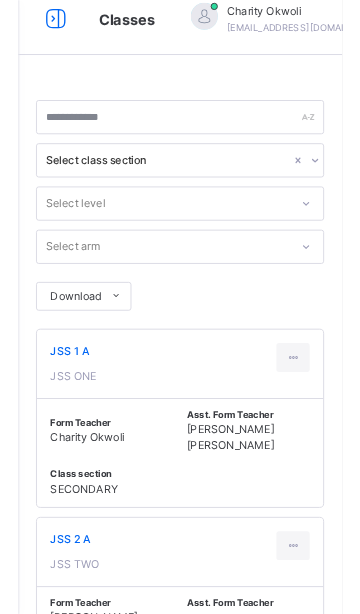 scroll, scrollTop: 0, scrollLeft: 0, axis: both 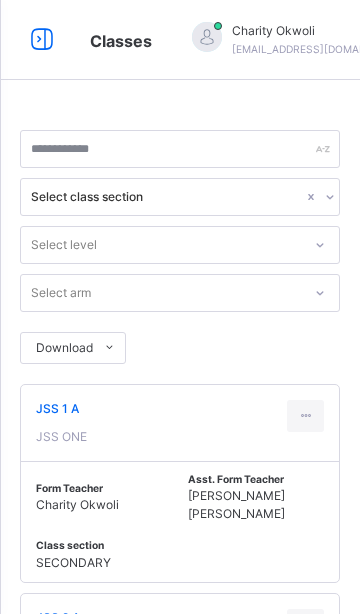 click at bounding box center [42, 40] 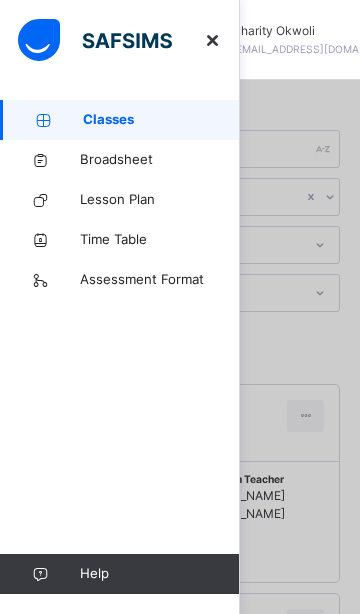 click on "Classes" at bounding box center (161, 120) 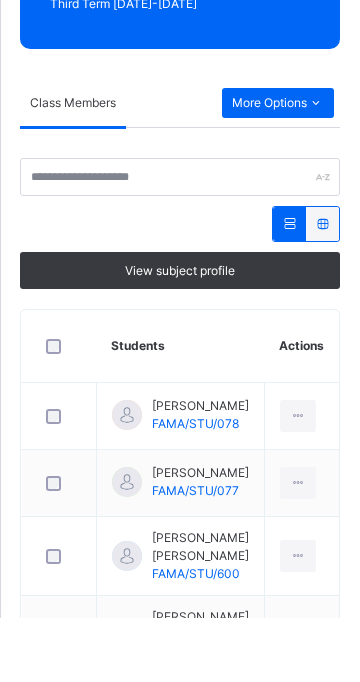 scroll, scrollTop: 443, scrollLeft: 0, axis: vertical 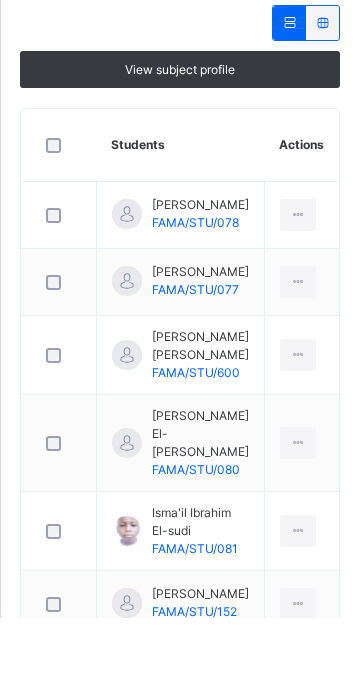 click on "More Options" at bounding box center [278, -33] 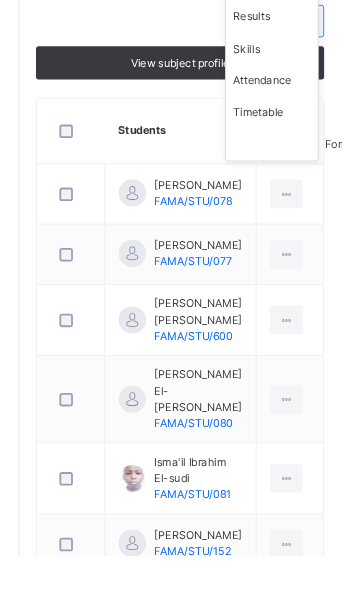 scroll, scrollTop: 120, scrollLeft: 0, axis: vertical 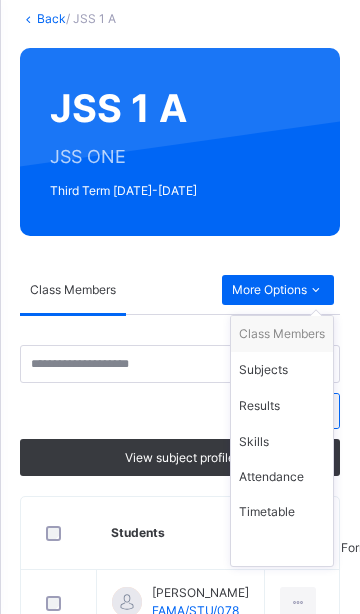click on "Subjects" at bounding box center (282, 370) 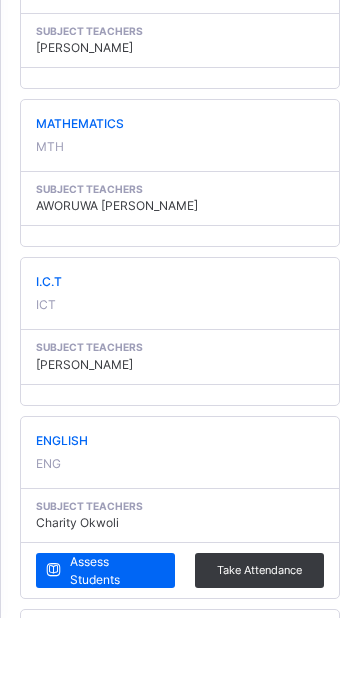 scroll, scrollTop: 1386, scrollLeft: 0, axis: vertical 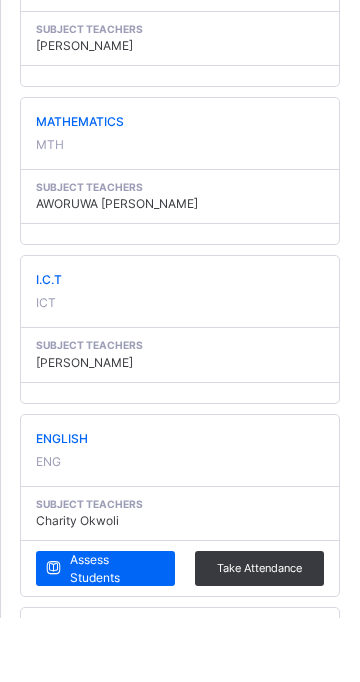 click on "Assess Students" at bounding box center [115, 634] 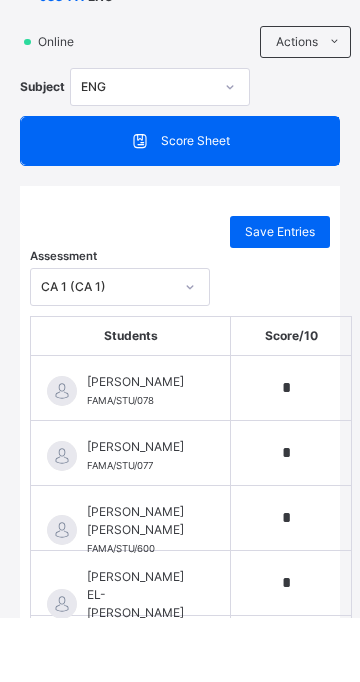 scroll, scrollTop: 105, scrollLeft: 0, axis: vertical 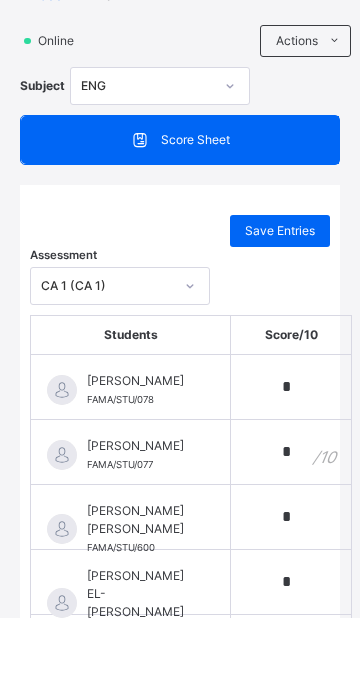 click on "*" at bounding box center [291, 517] 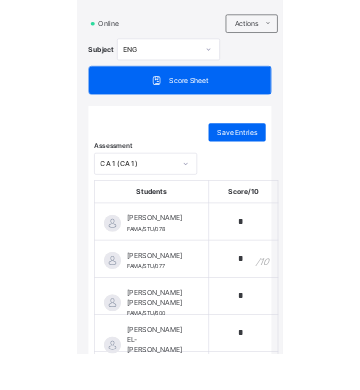 scroll, scrollTop: 1413, scrollLeft: 0, axis: vertical 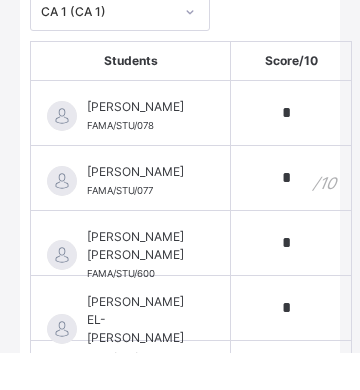 click on "*" at bounding box center (291, 215) 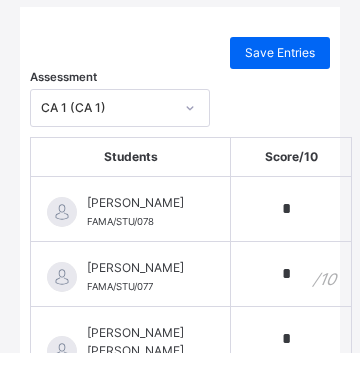 scroll, scrollTop: 308, scrollLeft: 0, axis: vertical 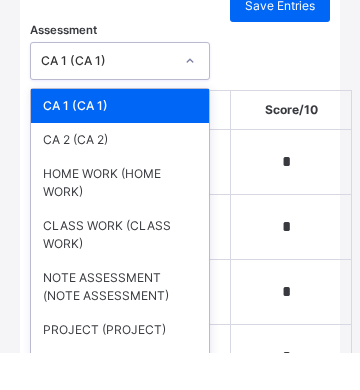 click on "CA 2 (CA 2)" at bounding box center (120, 177) 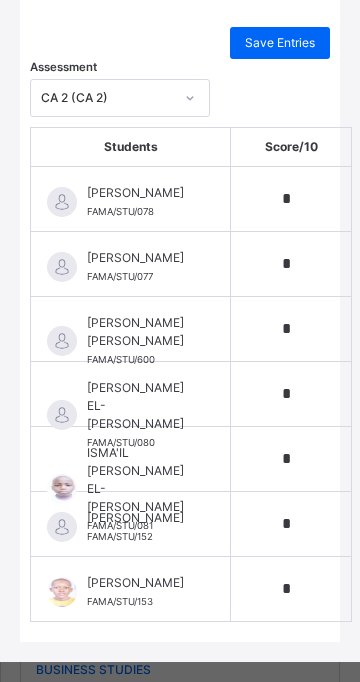 scroll, scrollTop: 319, scrollLeft: 0, axis: vertical 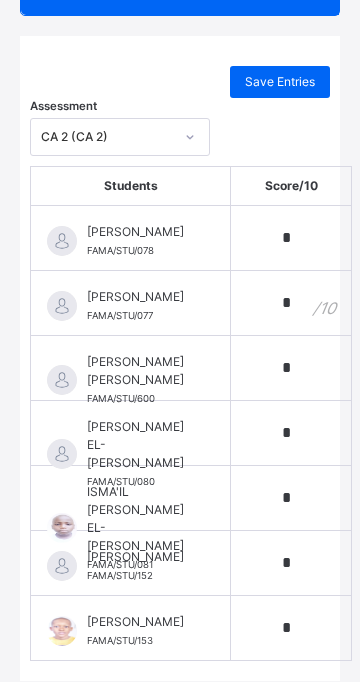 click on "*" at bounding box center (291, 303) 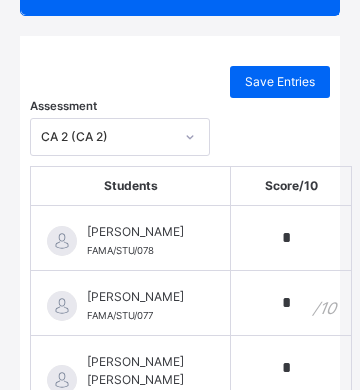 type on "*" 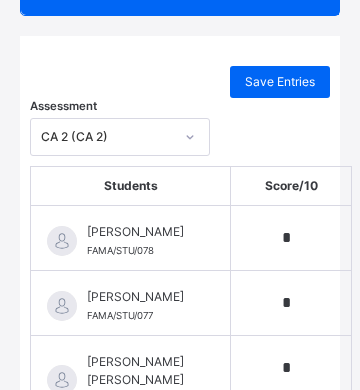 click on "Save Entries" at bounding box center (280, 82) 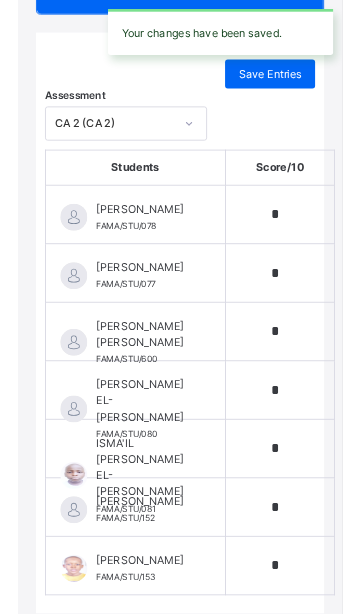 scroll, scrollTop: 0, scrollLeft: 0, axis: both 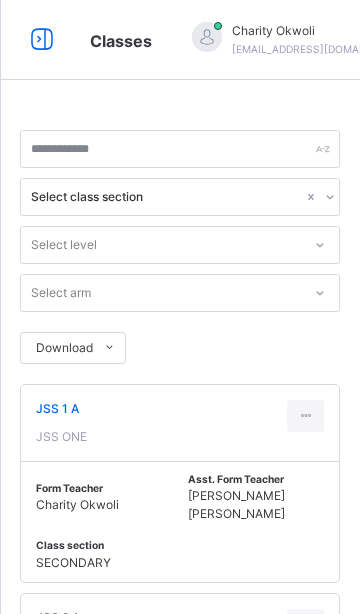 click at bounding box center [42, 40] 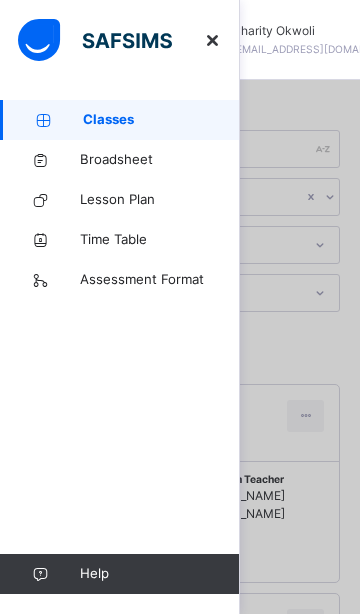 click at bounding box center [180, 307] 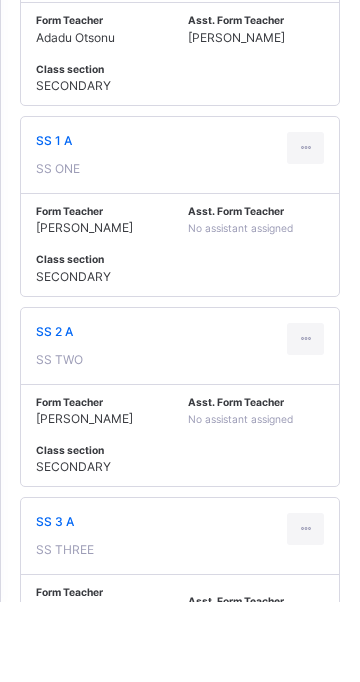 scroll, scrollTop: 804, scrollLeft: 0, axis: vertical 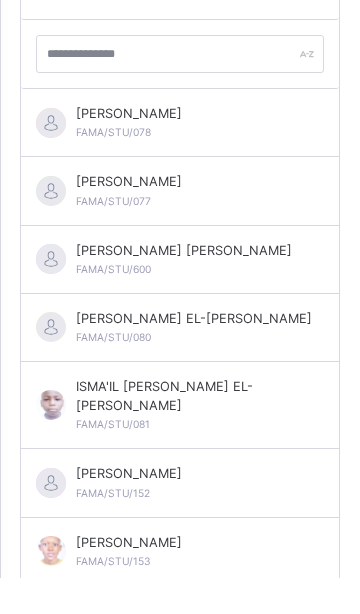 click on "[PERSON_NAME] [PERSON_NAME]/STU/600" at bounding box center [180, 296] 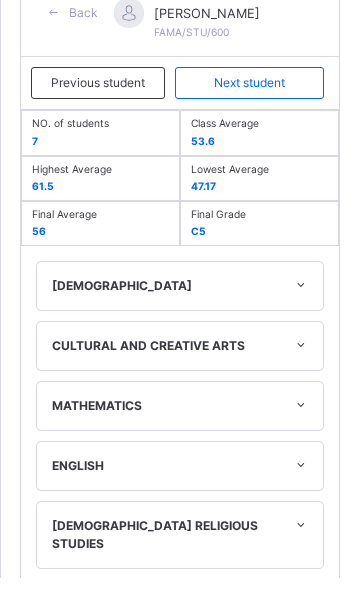 click on "ENGLISH" at bounding box center (180, 502) 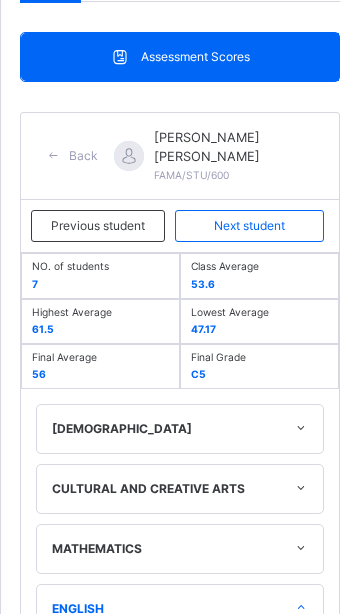 scroll, scrollTop: 431, scrollLeft: 0, axis: vertical 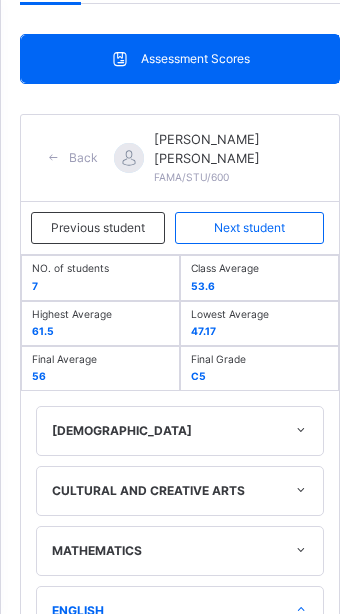 click on "Next student" at bounding box center (249, 228) 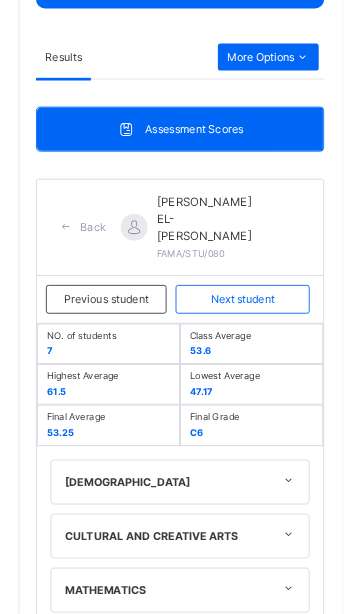 scroll, scrollTop: 305, scrollLeft: 0, axis: vertical 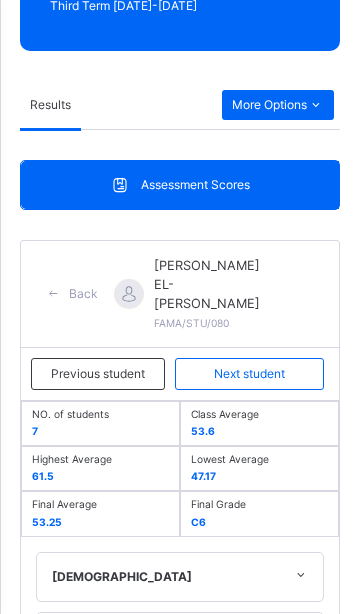 click at bounding box center (315, 105) 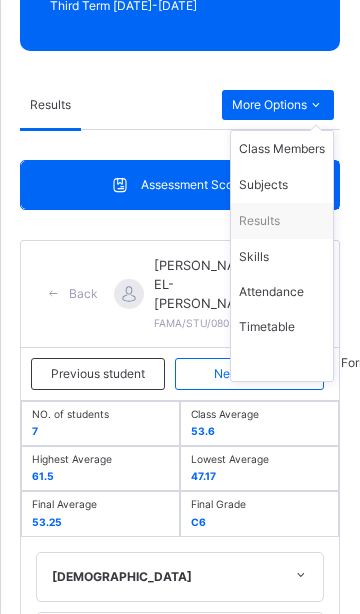 click on "Results" at bounding box center (121, 105) 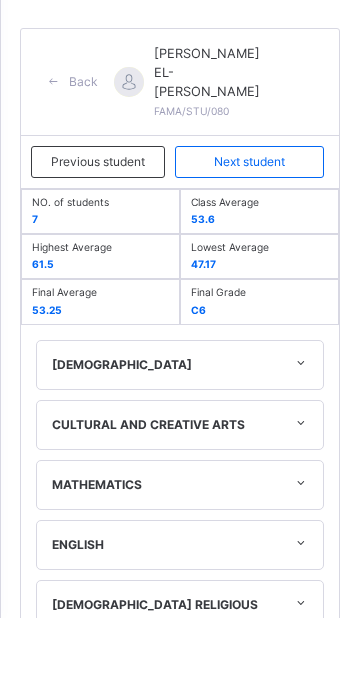 scroll, scrollTop: 465, scrollLeft: 0, axis: vertical 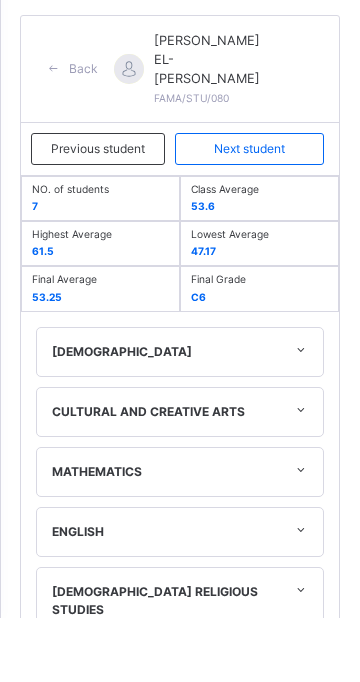 click at bounding box center [300, 595] 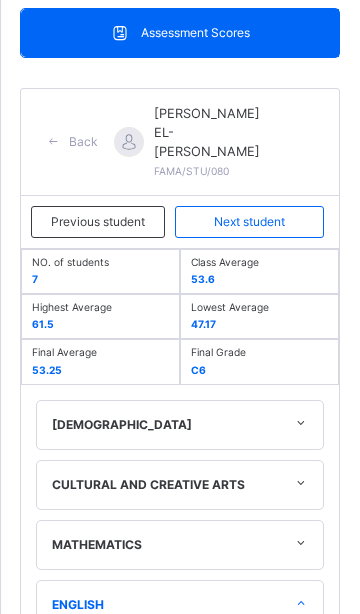 scroll, scrollTop: 456, scrollLeft: 0, axis: vertical 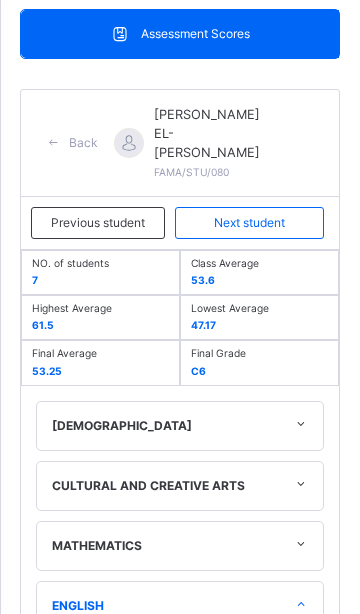 click on "Next student" at bounding box center [249, 223] 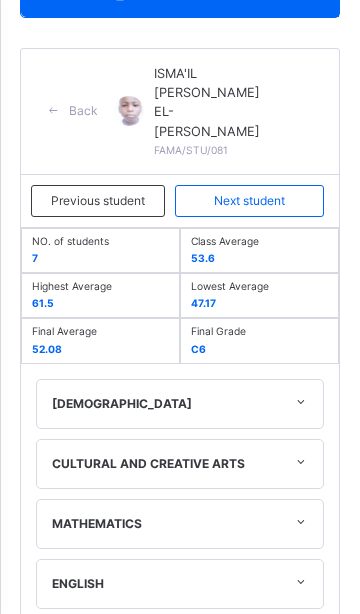 scroll, scrollTop: 493, scrollLeft: 0, axis: vertical 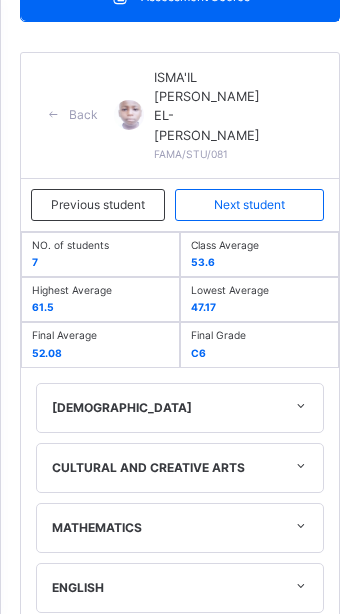 click on "Next student" at bounding box center (249, 205) 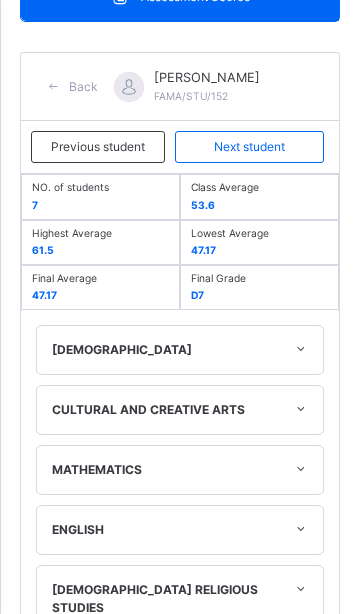 click on "Next student" at bounding box center (249, 147) 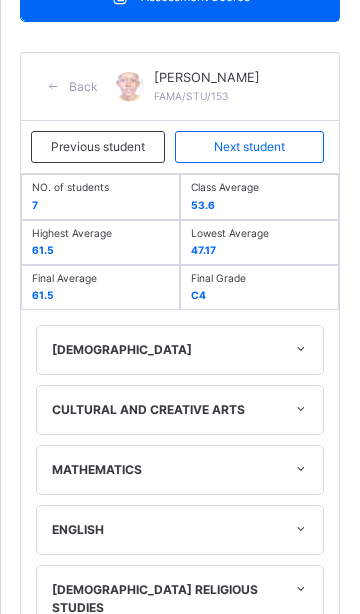 click on "Next student" at bounding box center (249, 147) 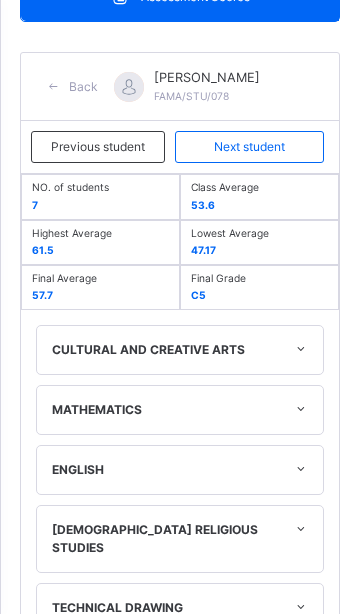 click on "Next student" at bounding box center (249, 147) 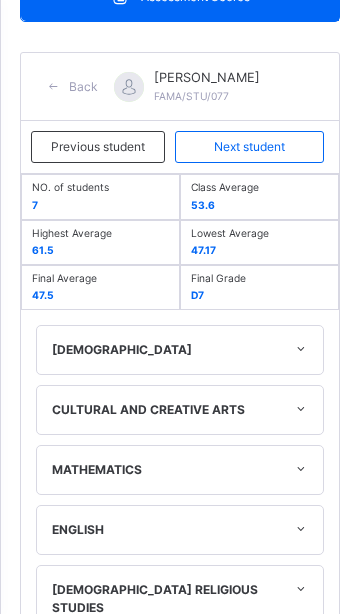 click on "Next student" at bounding box center (249, 147) 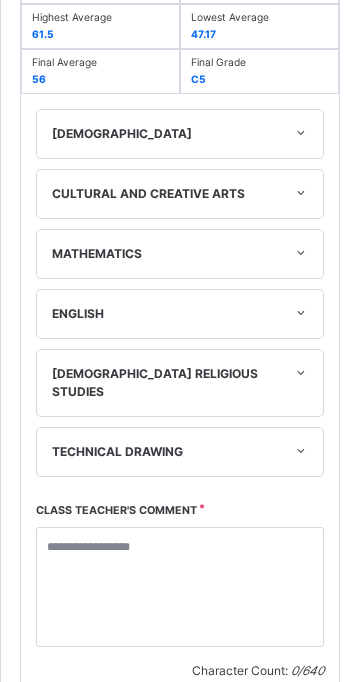 scroll, scrollTop: 727, scrollLeft: 0, axis: vertical 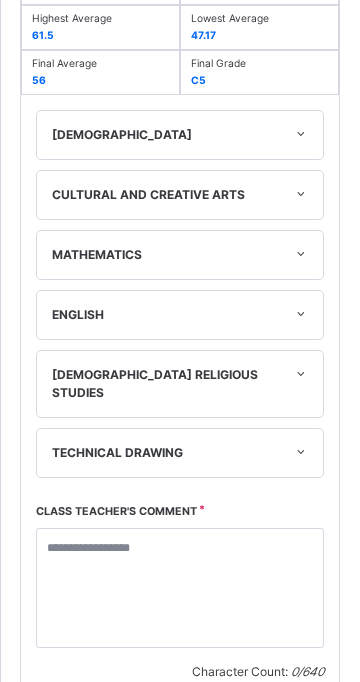 click on "ENGLISH" at bounding box center [180, 315] 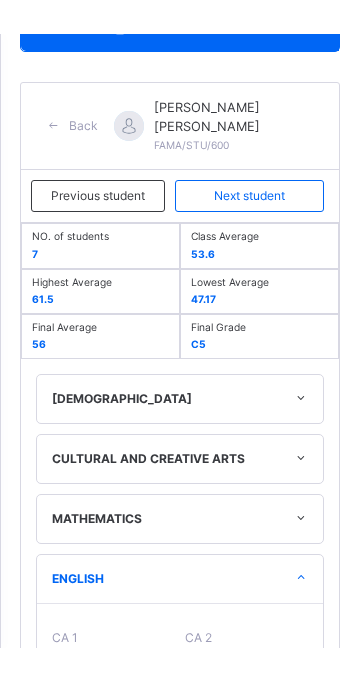 scroll, scrollTop: 422, scrollLeft: 0, axis: vertical 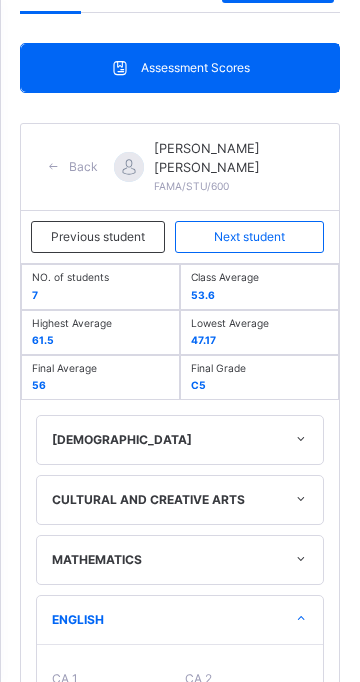 click on "Next student" at bounding box center [249, 237] 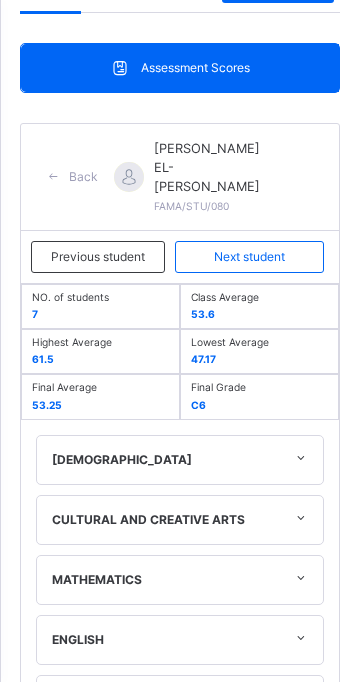 scroll, scrollTop: 541, scrollLeft: 0, axis: vertical 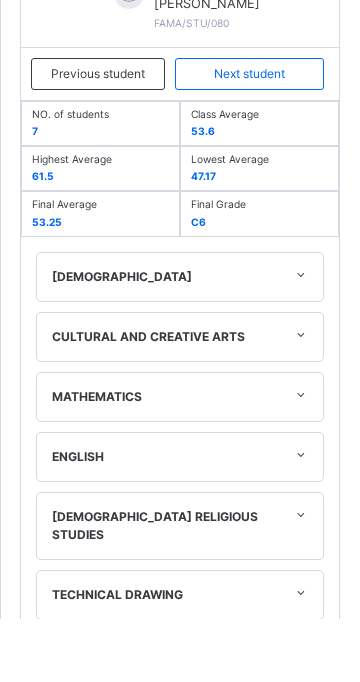 click on "ENGLISH" at bounding box center [180, 521] 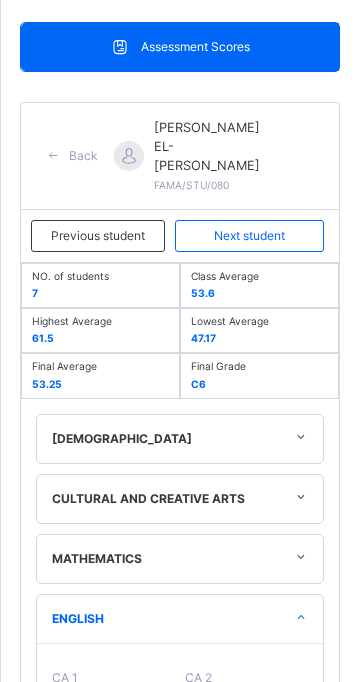 scroll, scrollTop: 441, scrollLeft: 0, axis: vertical 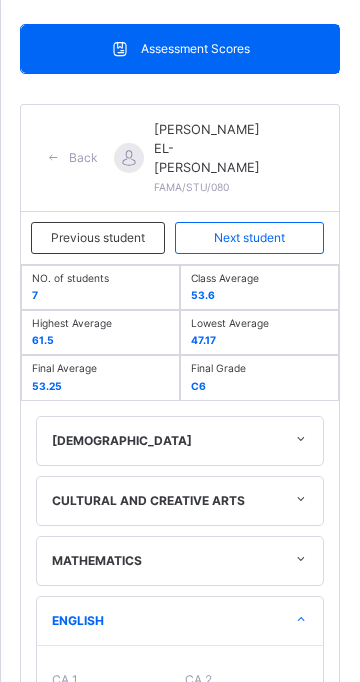 click on "Next student" at bounding box center [249, 238] 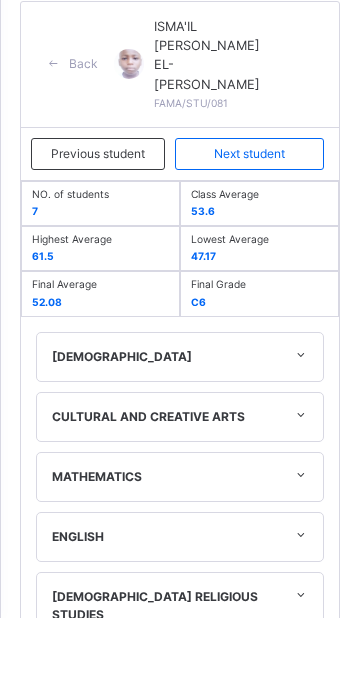 scroll, scrollTop: 528, scrollLeft: 0, axis: vertical 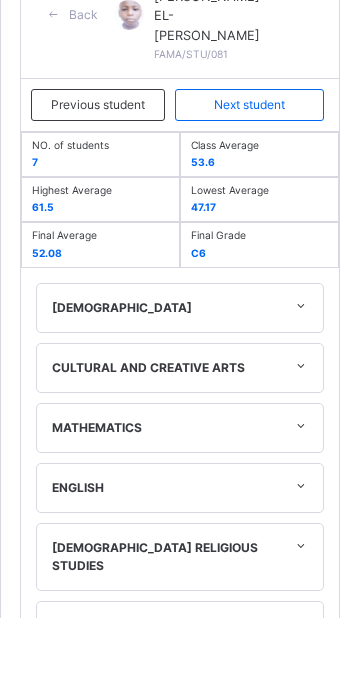 click on "ENGLISH" at bounding box center [180, 553] 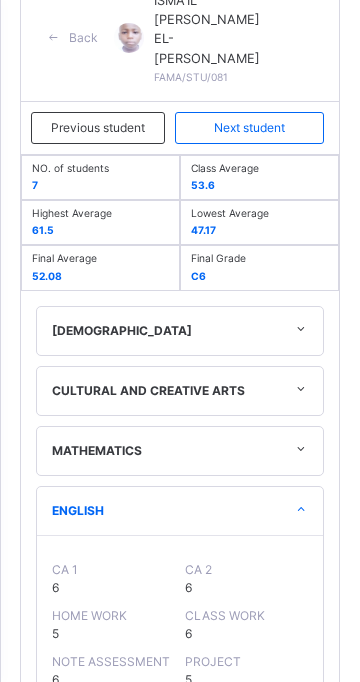scroll, scrollTop: 562, scrollLeft: 0, axis: vertical 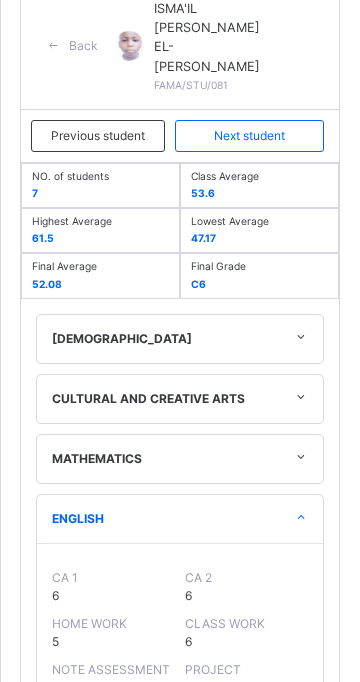 click on "Next student" at bounding box center [249, 136] 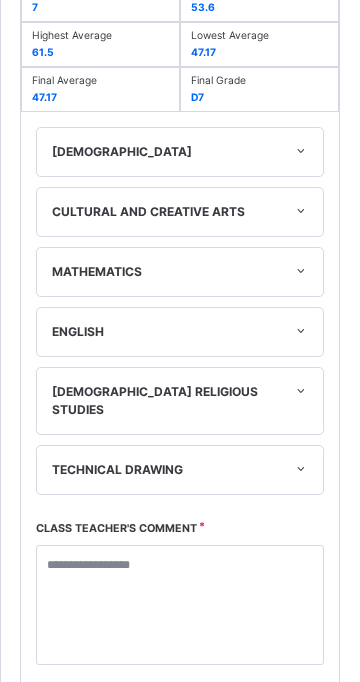 scroll, scrollTop: 689, scrollLeft: 0, axis: vertical 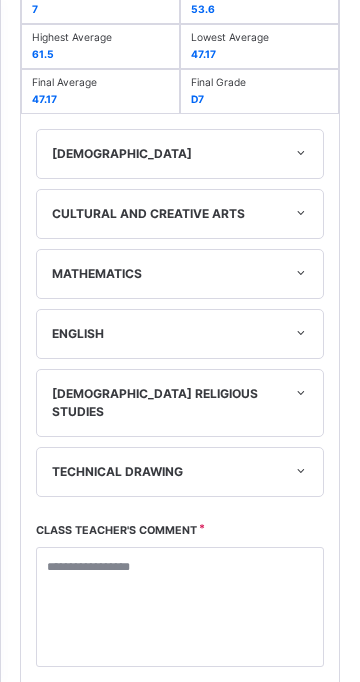 click on "ENGLISH" at bounding box center [180, 334] 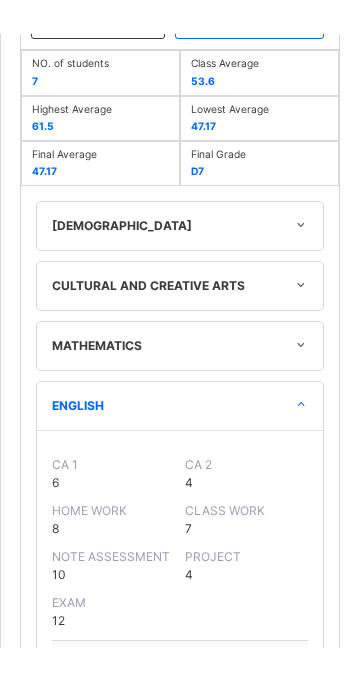 scroll, scrollTop: 499, scrollLeft: 0, axis: vertical 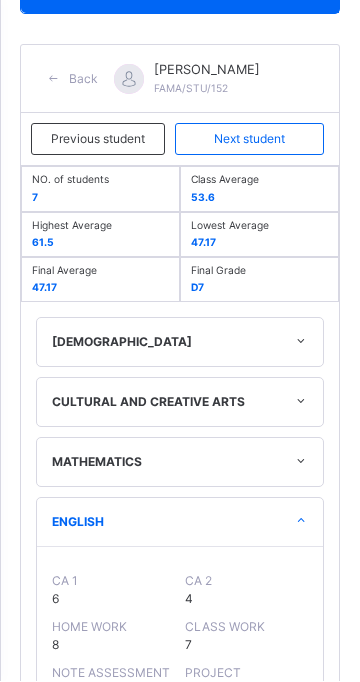 click on "Next student" at bounding box center (249, 141) 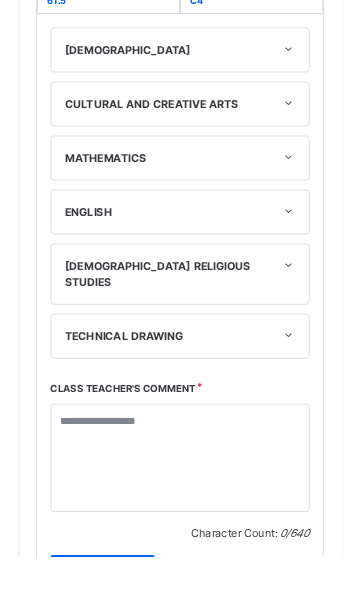 scroll, scrollTop: 748, scrollLeft: 0, axis: vertical 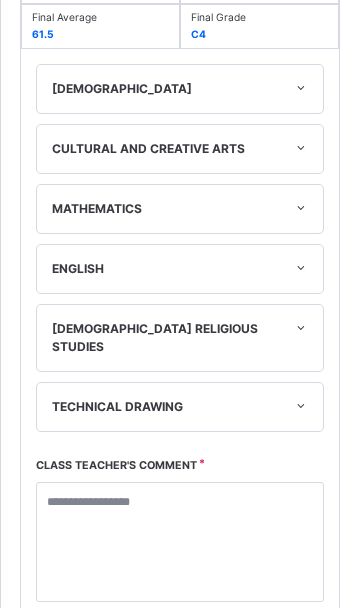 click on "ENGLISH" at bounding box center [180, 275] 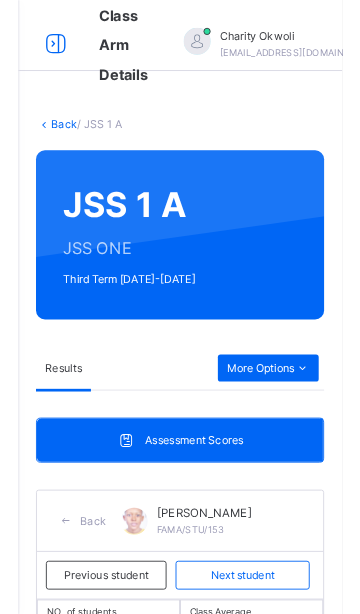 scroll, scrollTop: 0, scrollLeft: 0, axis: both 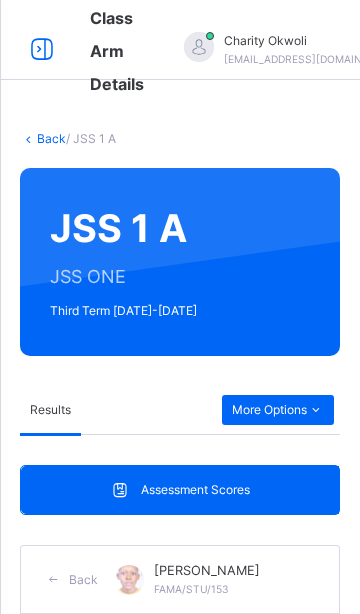 click at bounding box center [42, 50] 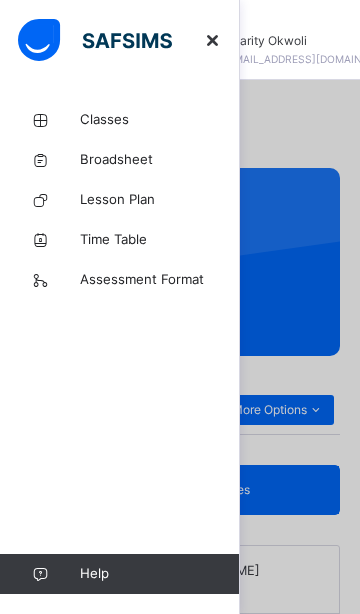 click at bounding box center (180, 307) 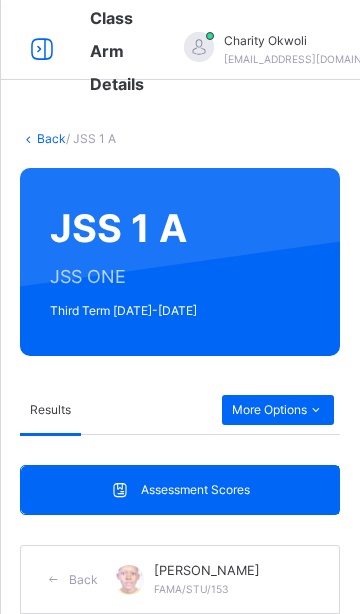 click on "JSS 1 A JSS ONE Third Term 2024-2025" at bounding box center [180, 262] 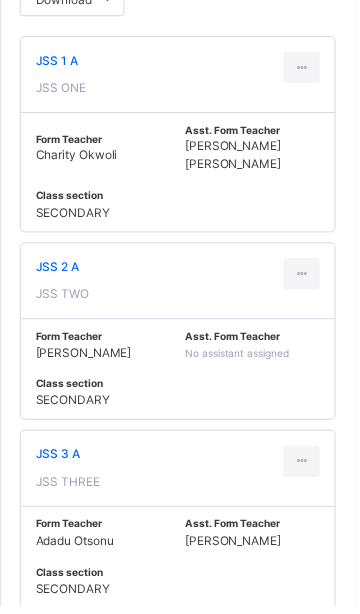 scroll, scrollTop: 0, scrollLeft: 0, axis: both 